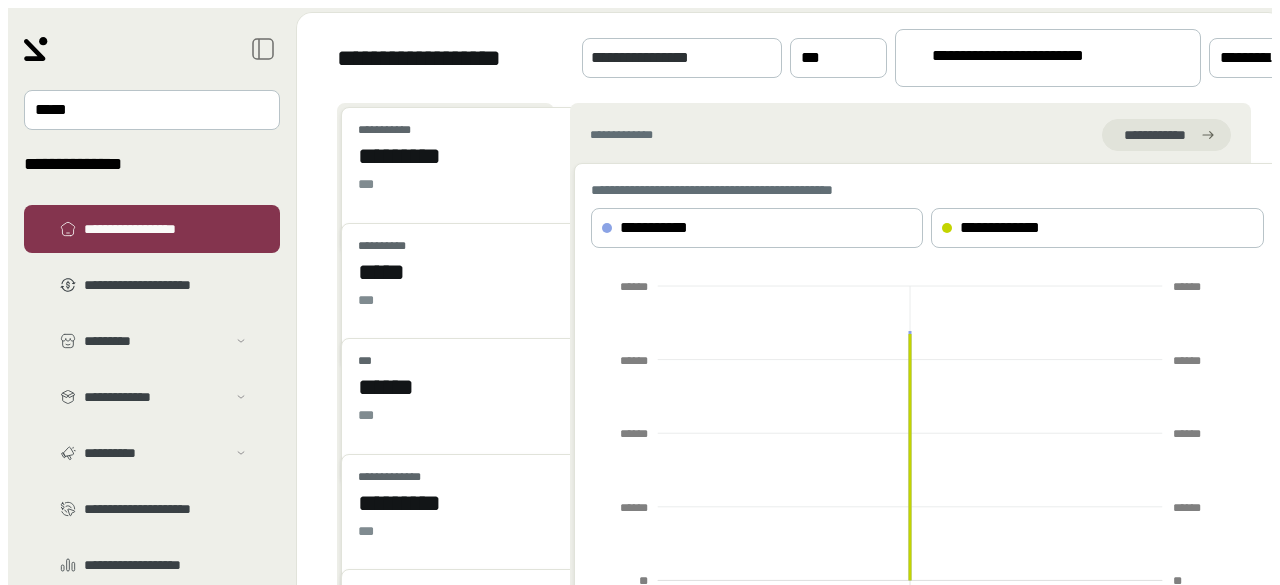 scroll, scrollTop: 0, scrollLeft: 0, axis: both 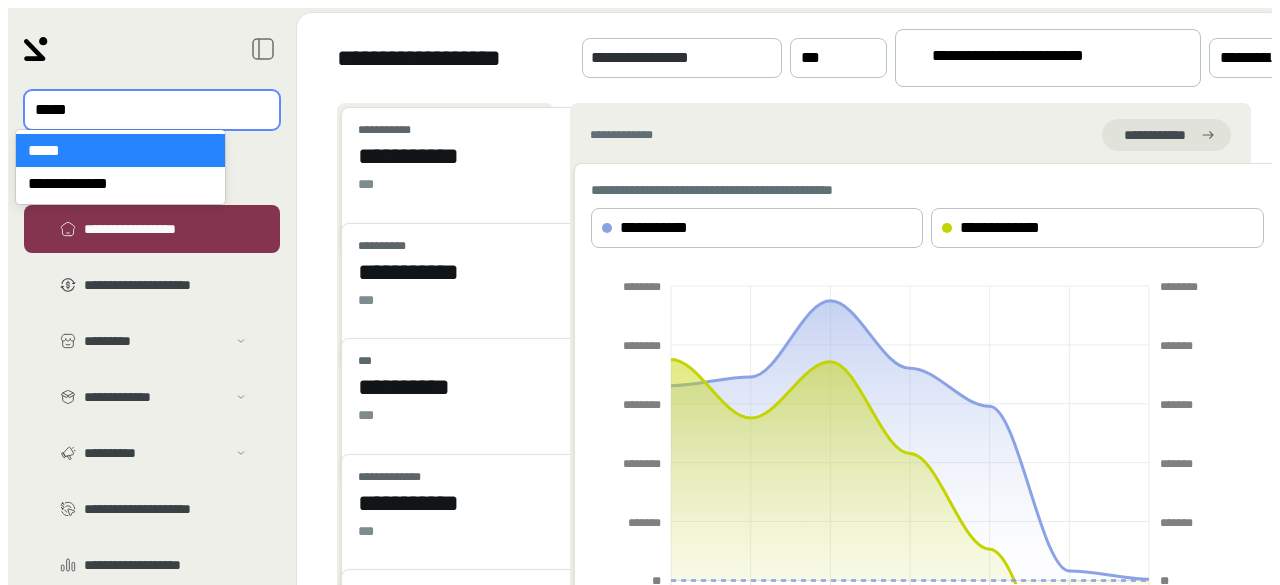 click at bounding box center [138, 110] 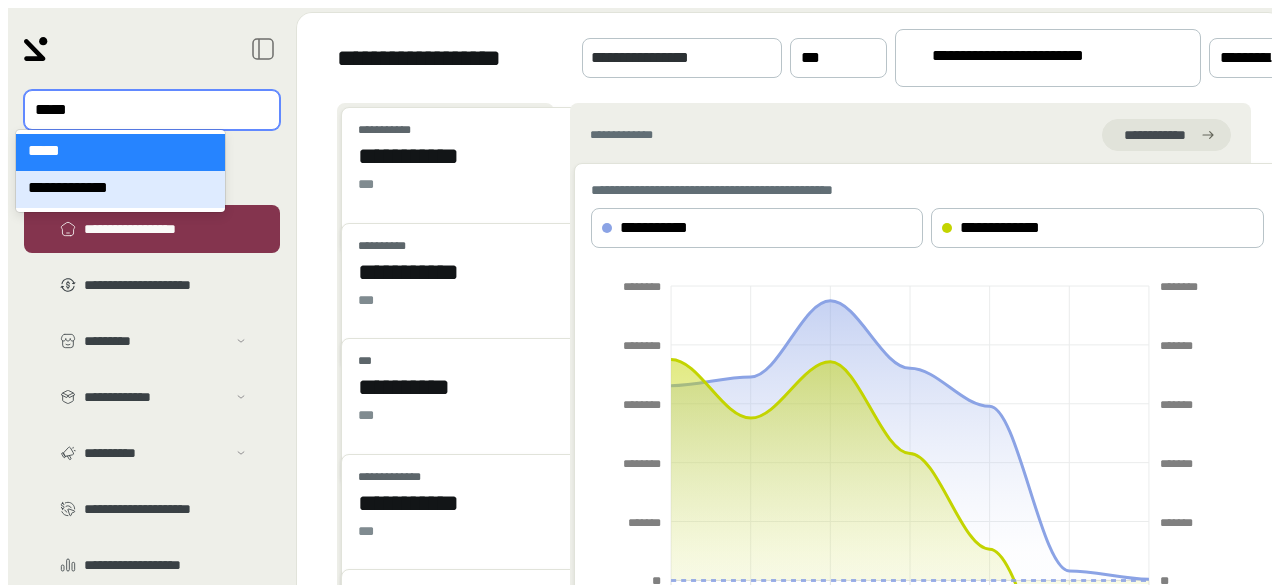 click on "**********" at bounding box center (120, 189) 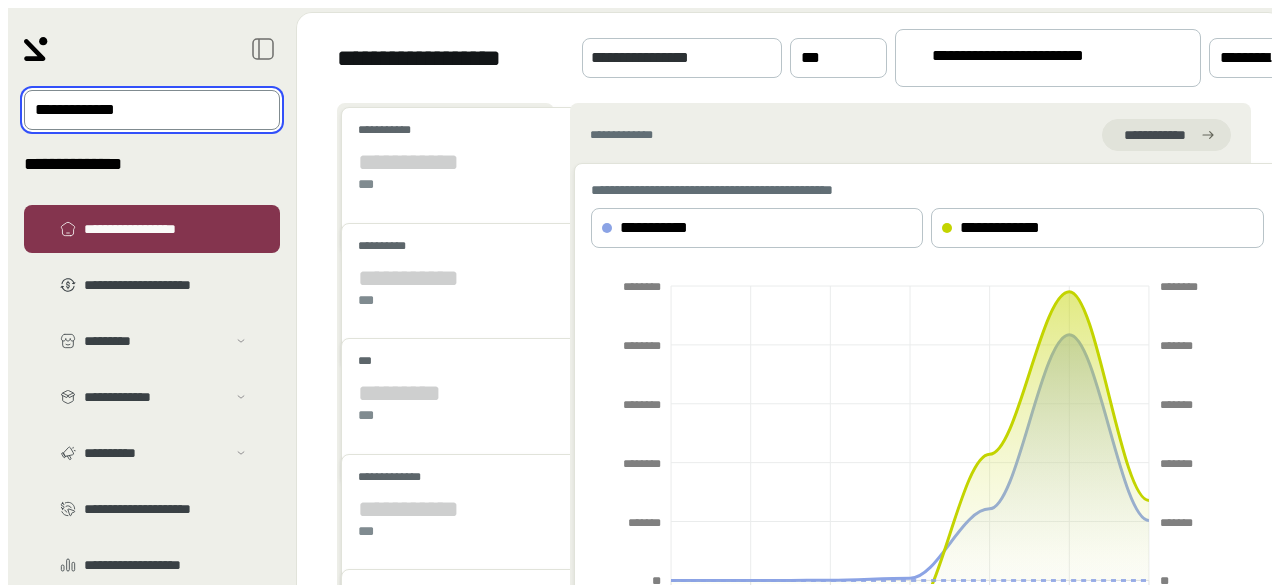 click on "**********" at bounding box center [1026, 59] 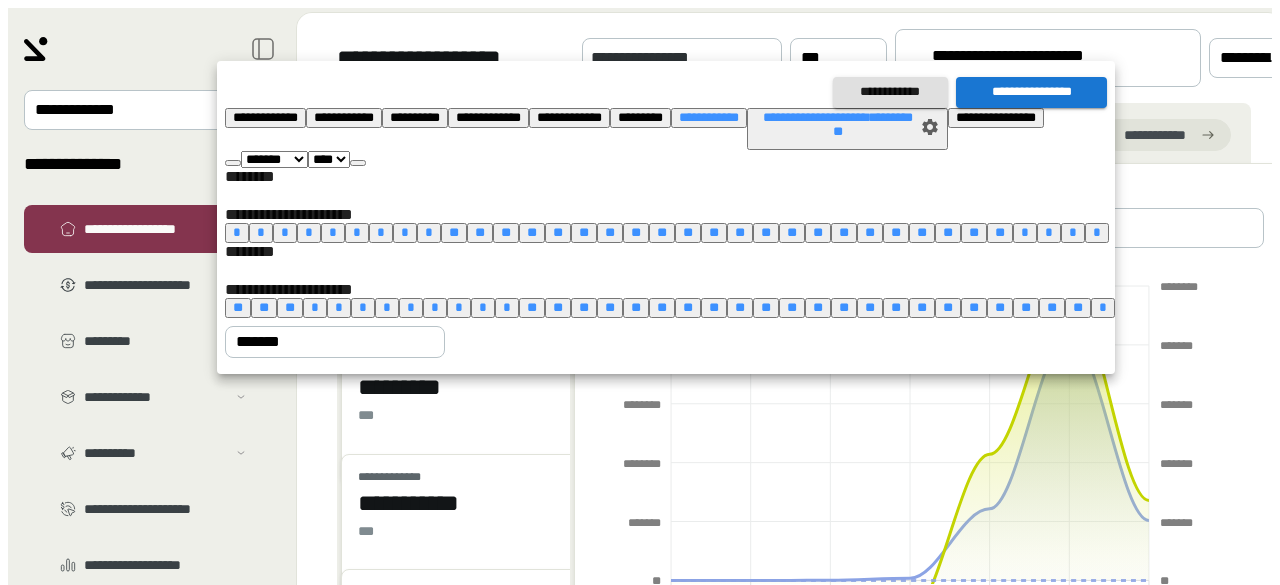 click at bounding box center (358, 163) 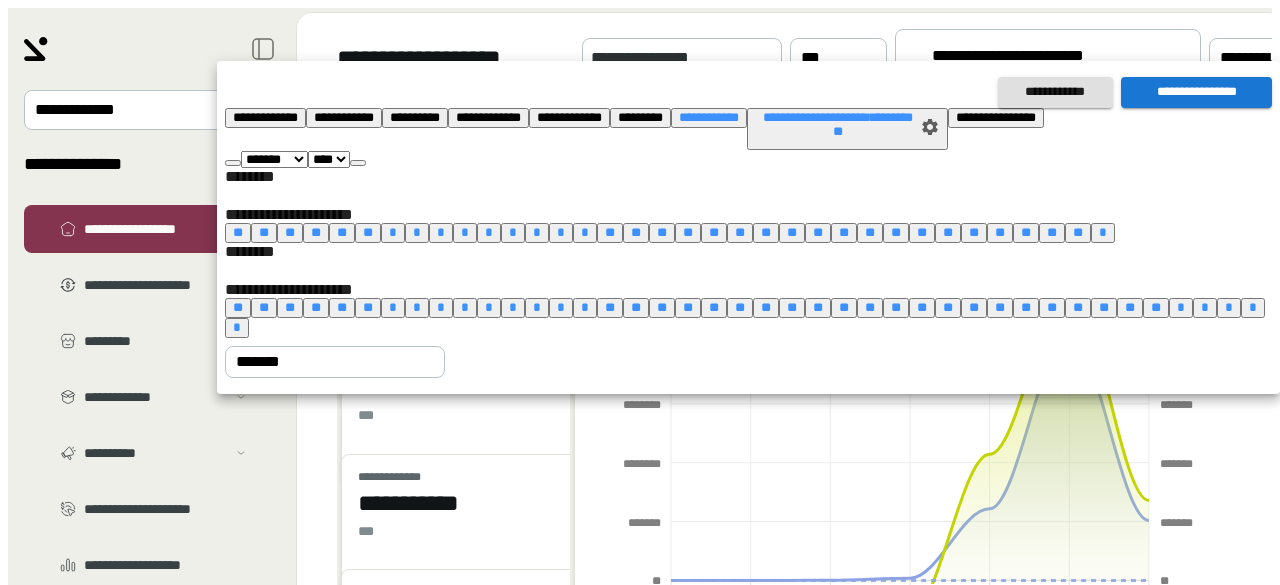 click at bounding box center [358, 163] 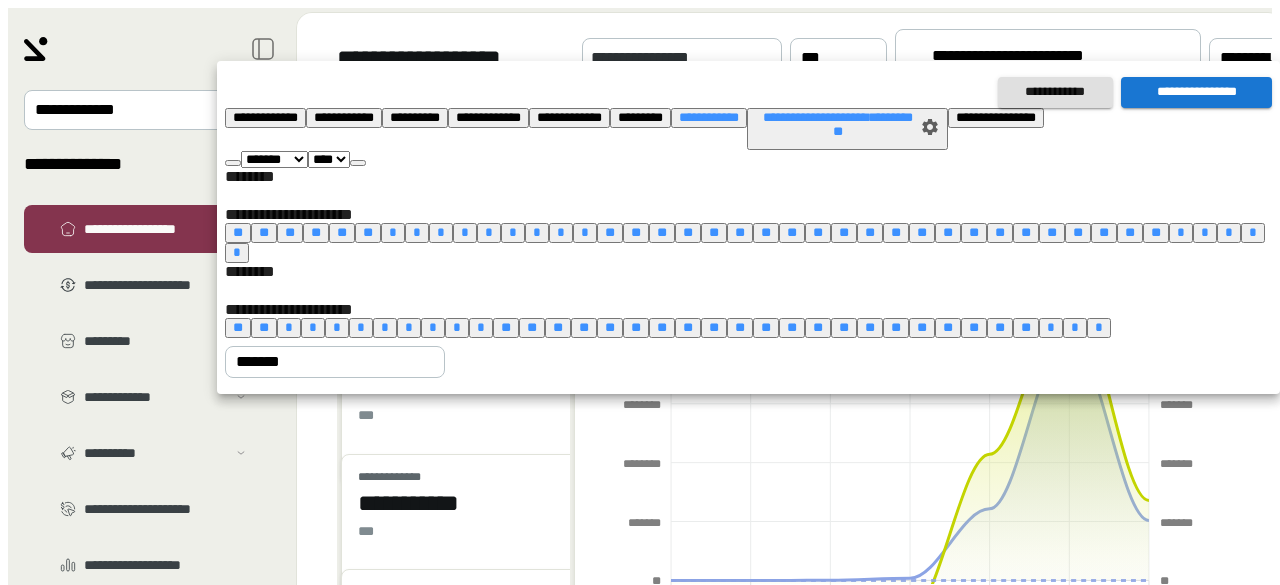 click at bounding box center (358, 163) 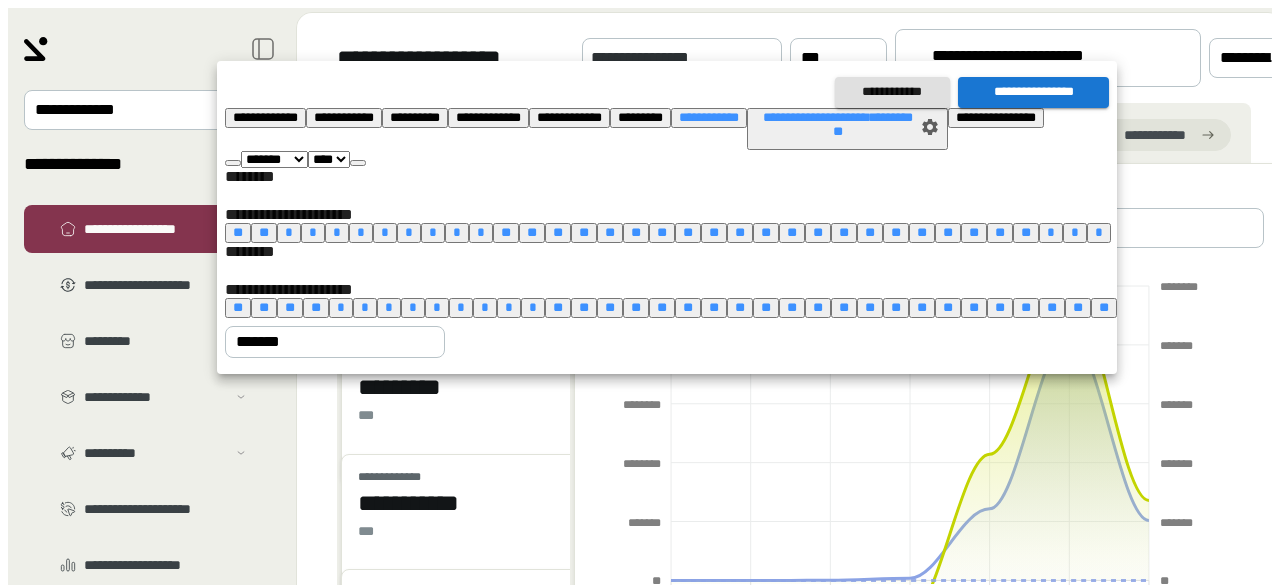 click at bounding box center [358, 163] 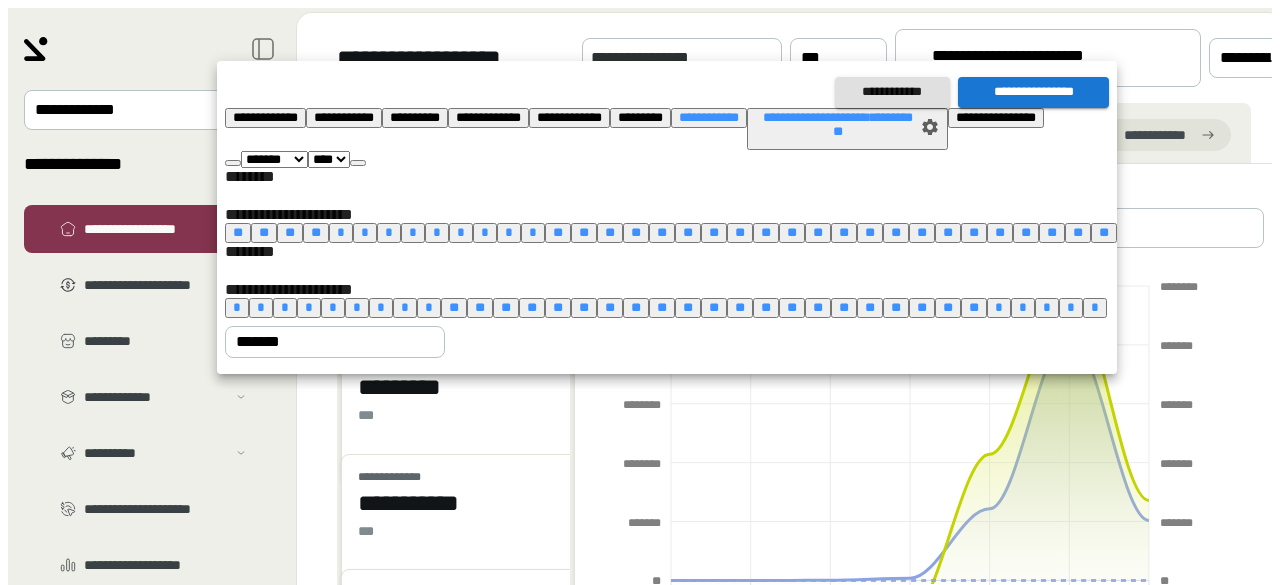 click at bounding box center [358, 163] 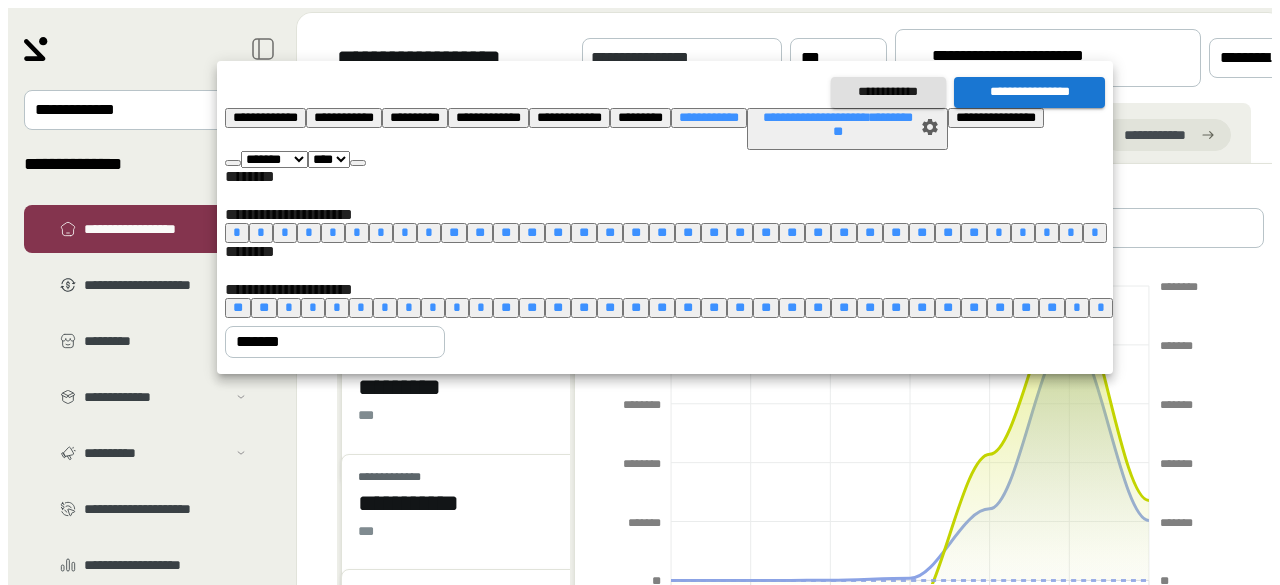 click on "*" at bounding box center (433, 307) 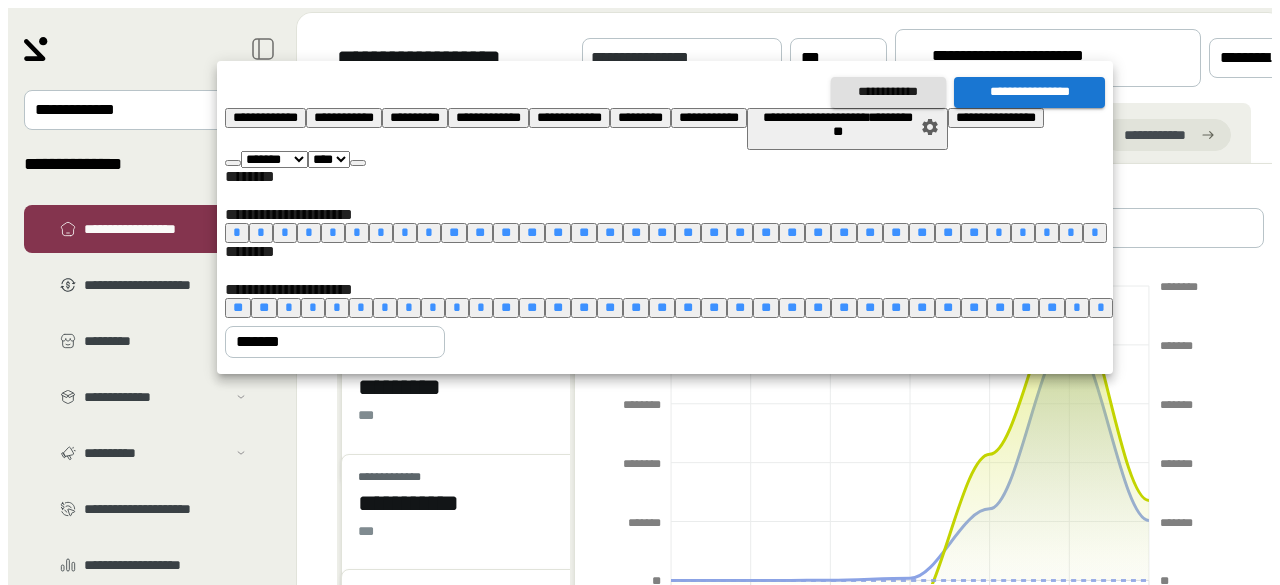 click on "**********" at bounding box center [1029, 92] 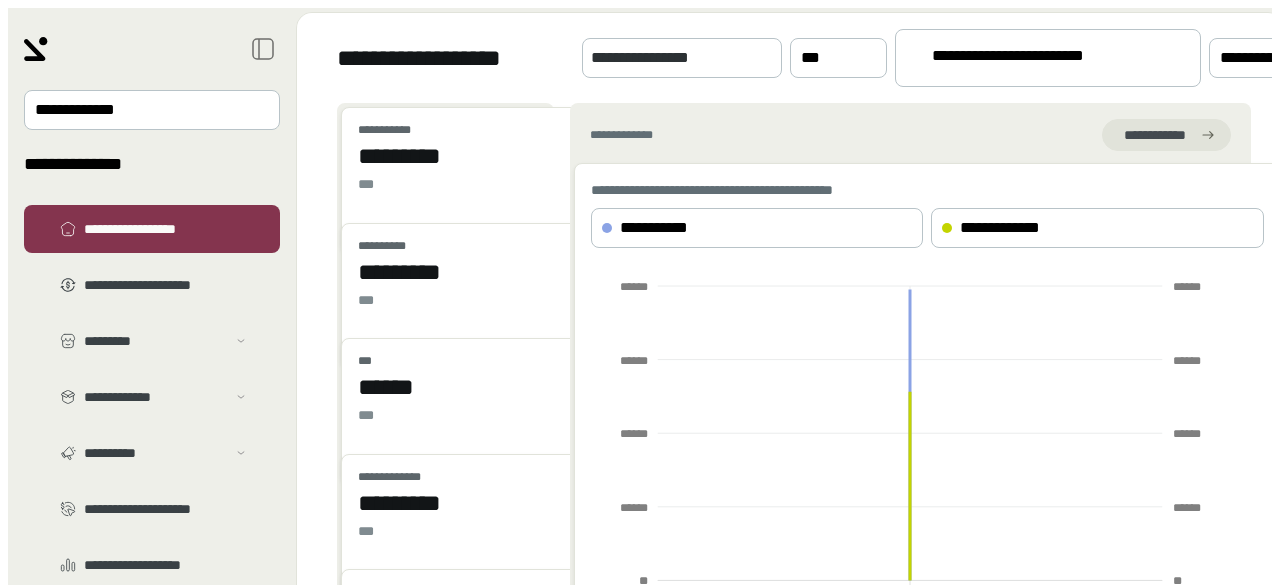 click on "**********" at bounding box center [790, 58] 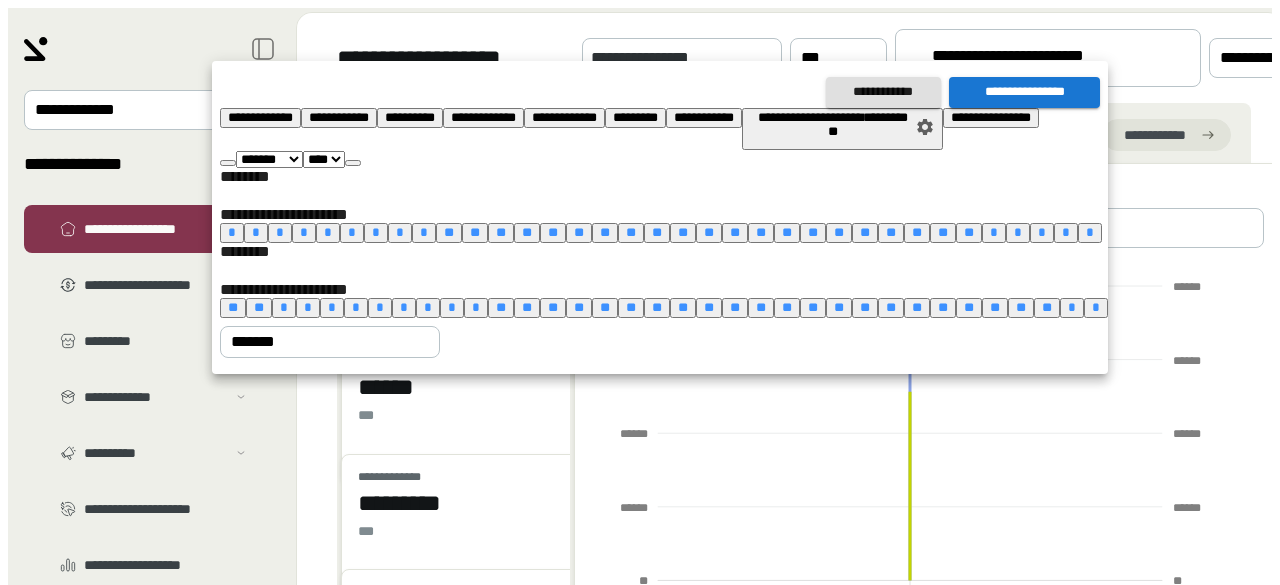 click on "*" at bounding box center (452, 307) 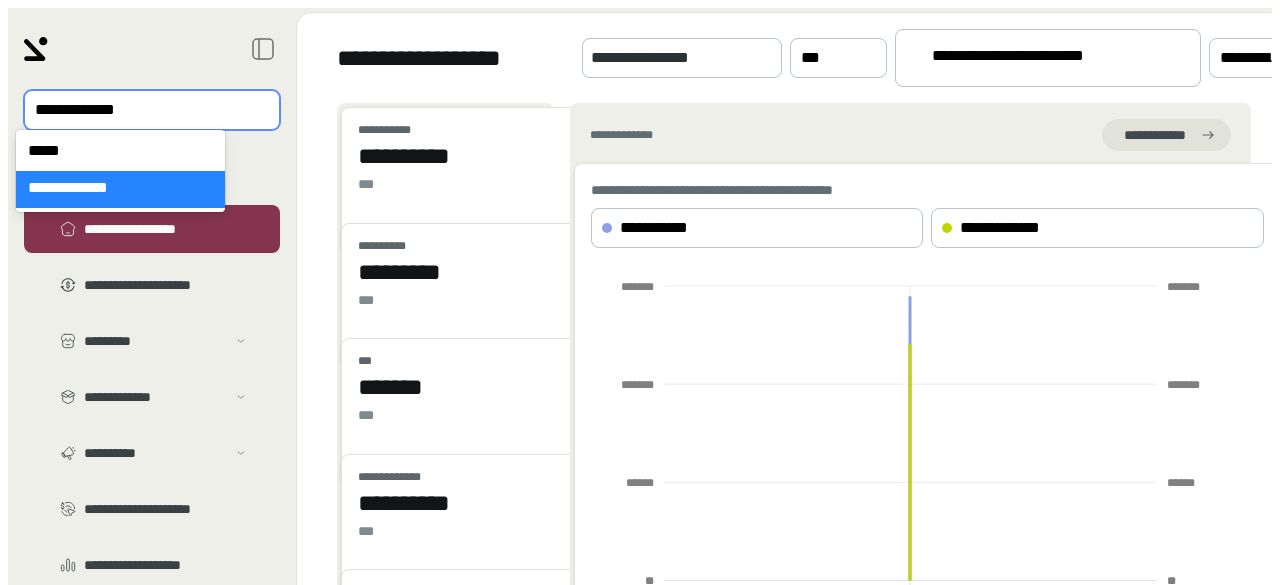 click at bounding box center [138, 110] 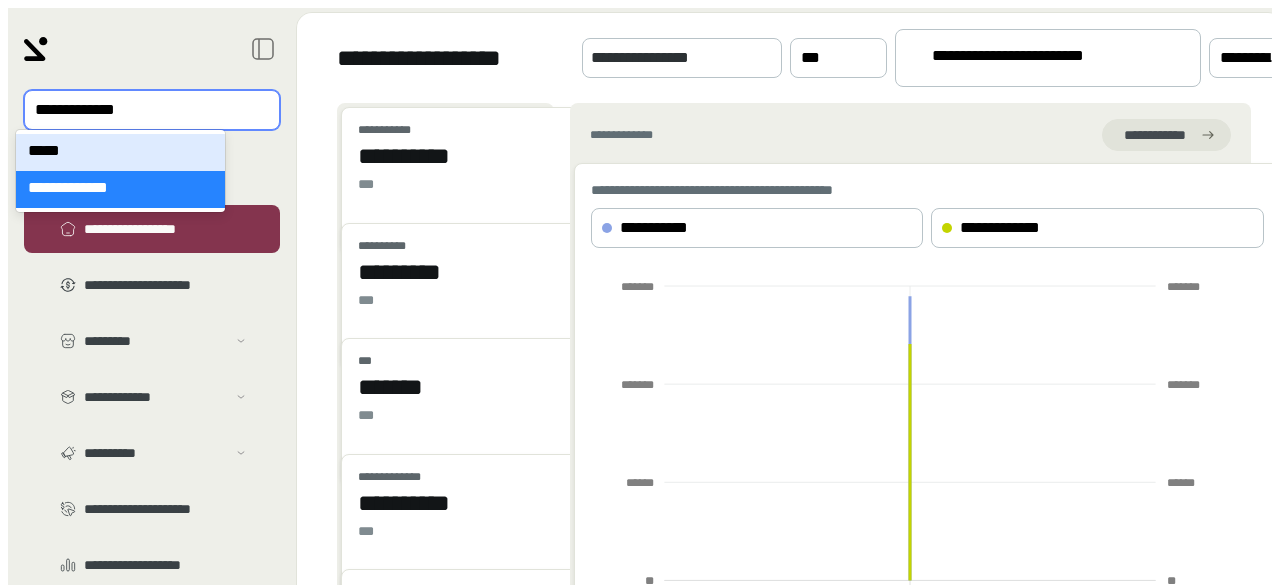 click on "*****" at bounding box center [120, 152] 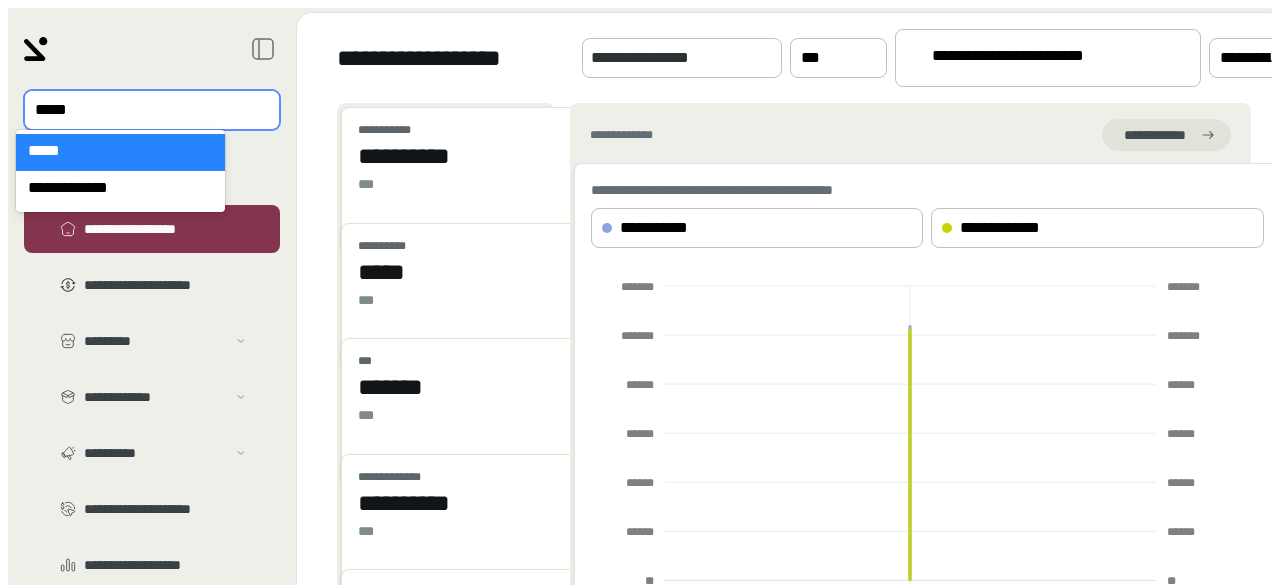 click at bounding box center [138, 110] 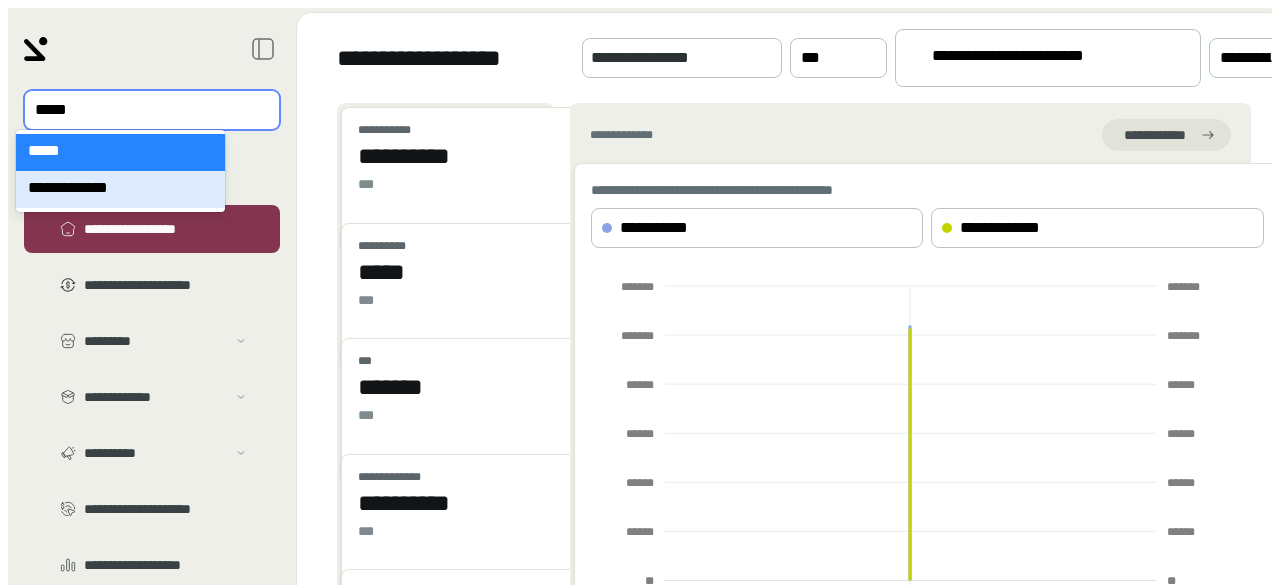 click on "**********" at bounding box center (120, 189) 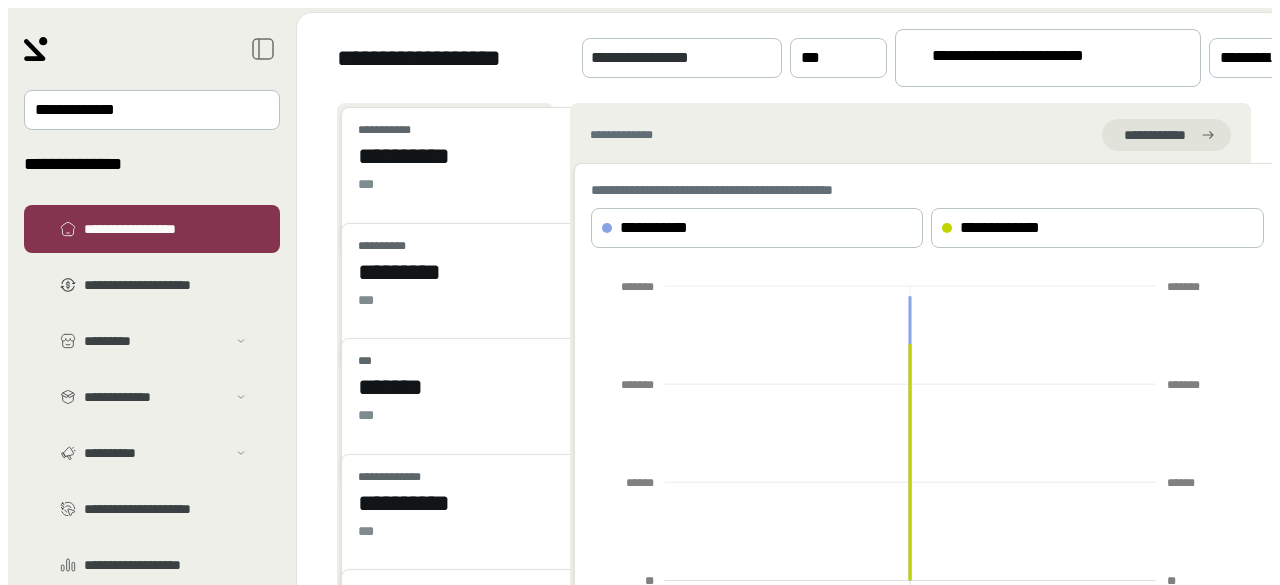 click on "**********" at bounding box center [1025, 59] 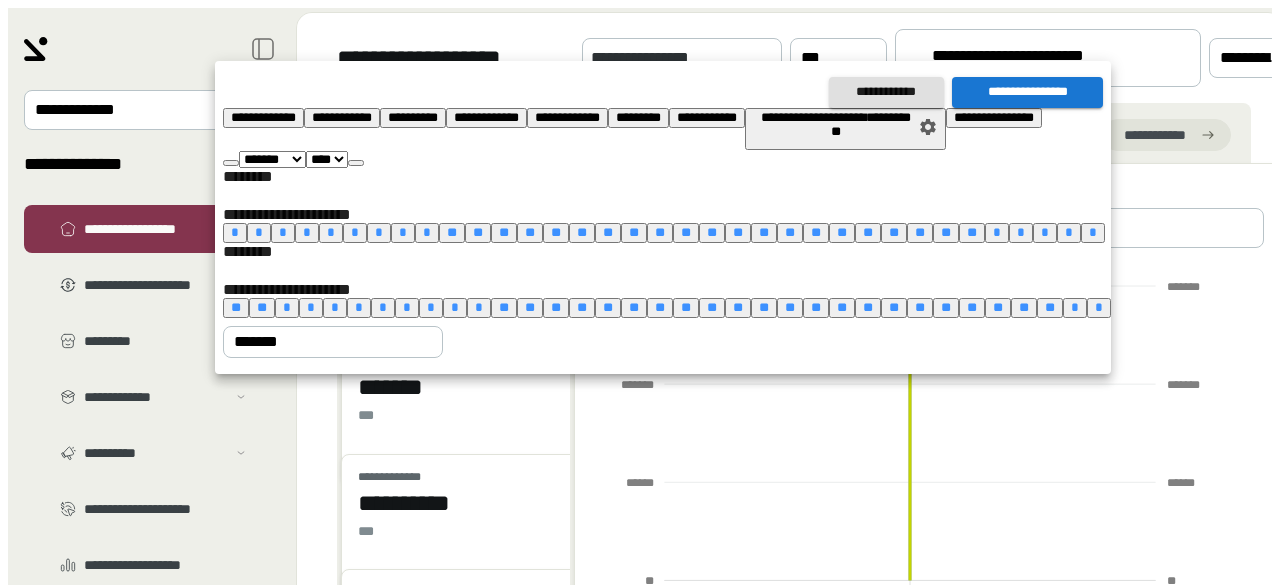click on "******* ******** ***** ***** *** **** **** ****** ********* ******* ******** ********" at bounding box center [272, 159] 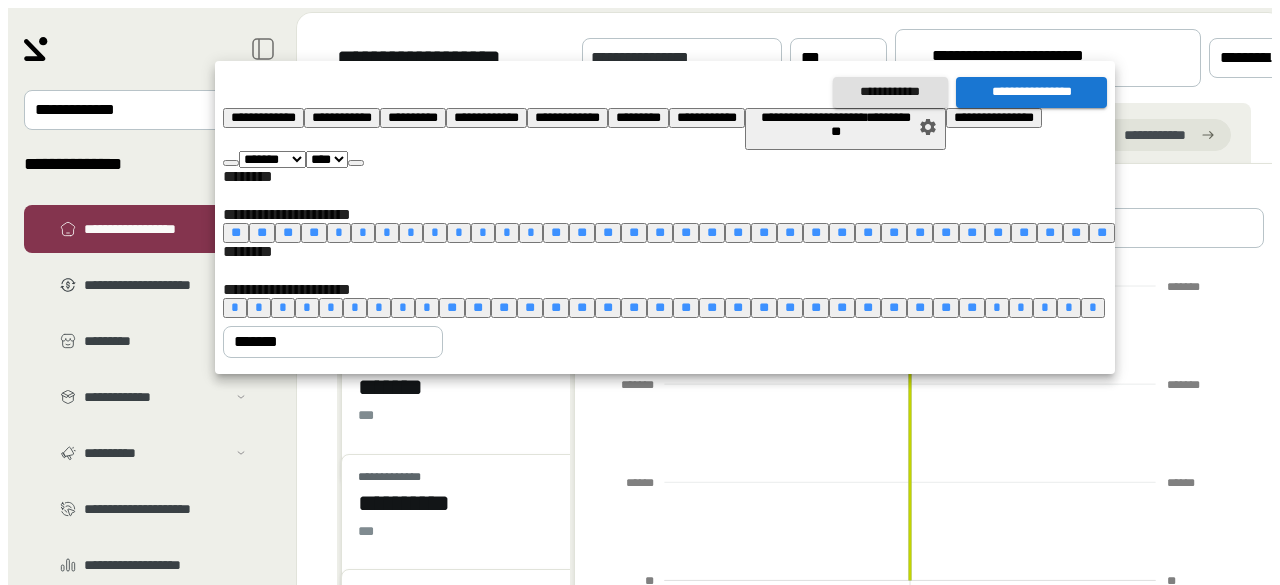 click on "*" at bounding box center [235, 307] 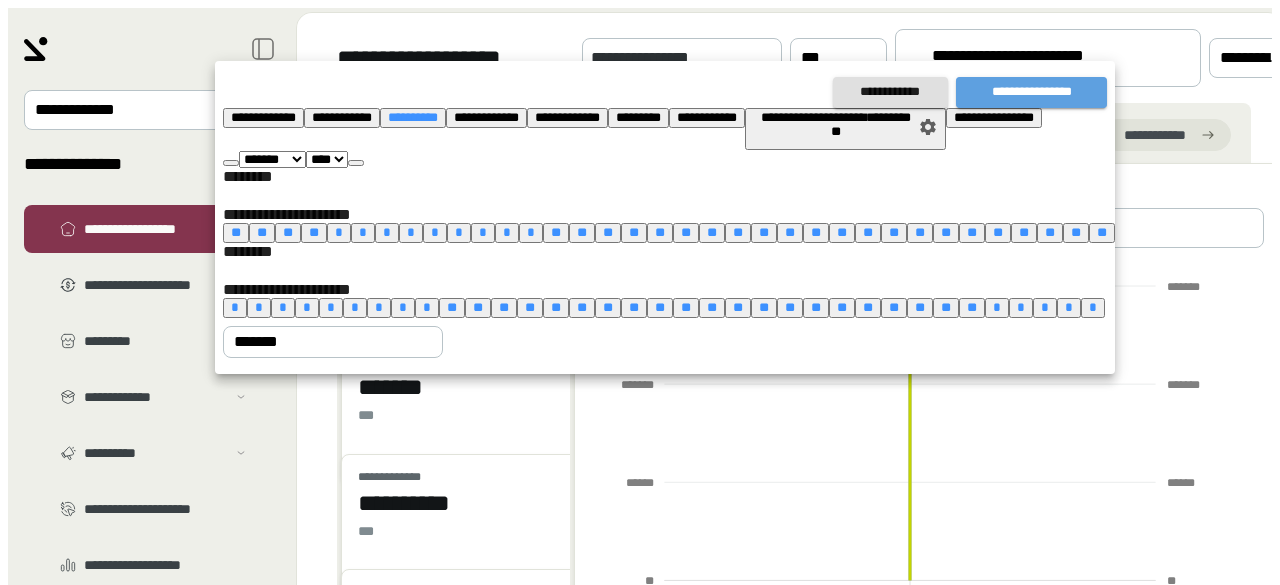 click on "**********" at bounding box center (1031, 92) 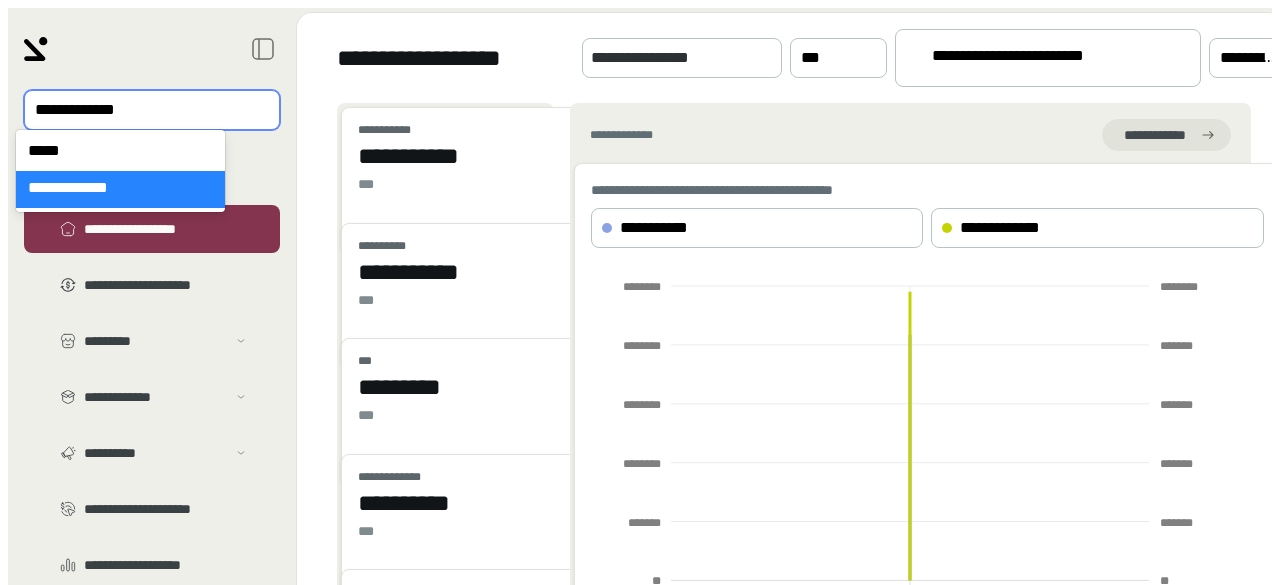 click on "**********" at bounding box center (152, 110) 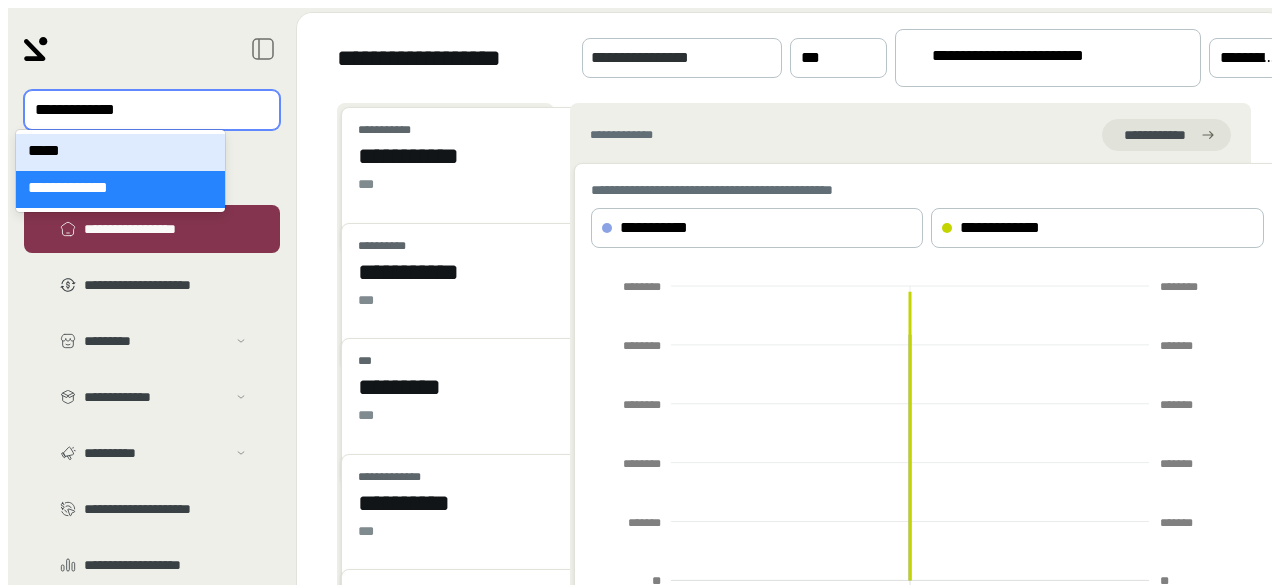 click on "*****" at bounding box center [120, 152] 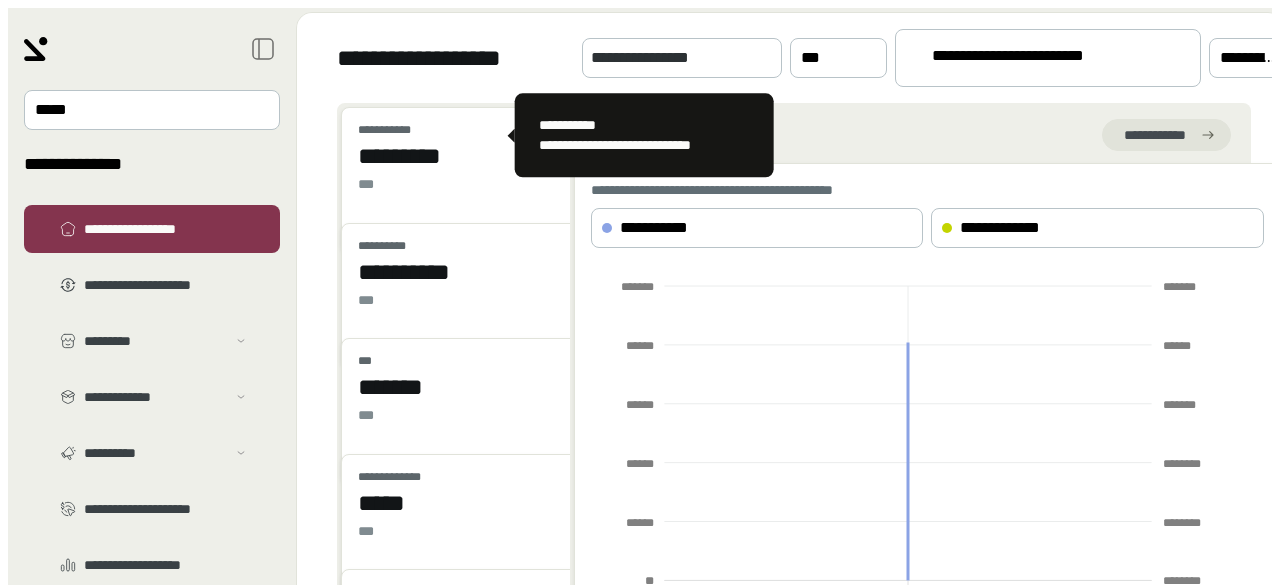 drag, startPoint x: 427, startPoint y: 127, endPoint x: 359, endPoint y: 125, distance: 68.0294 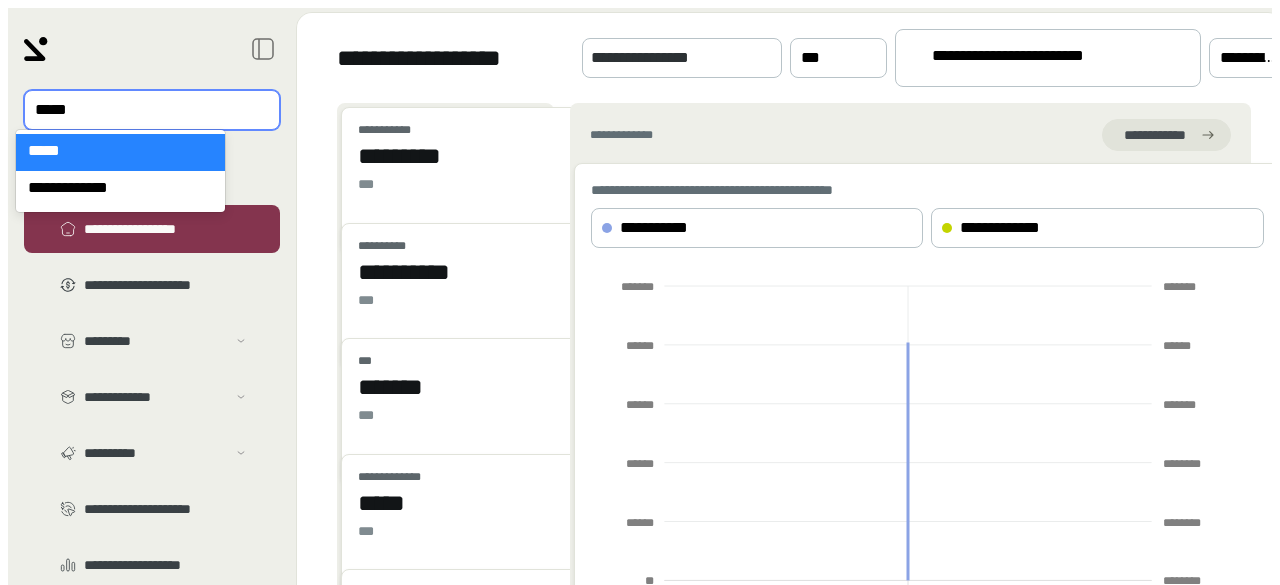 click at bounding box center (138, 110) 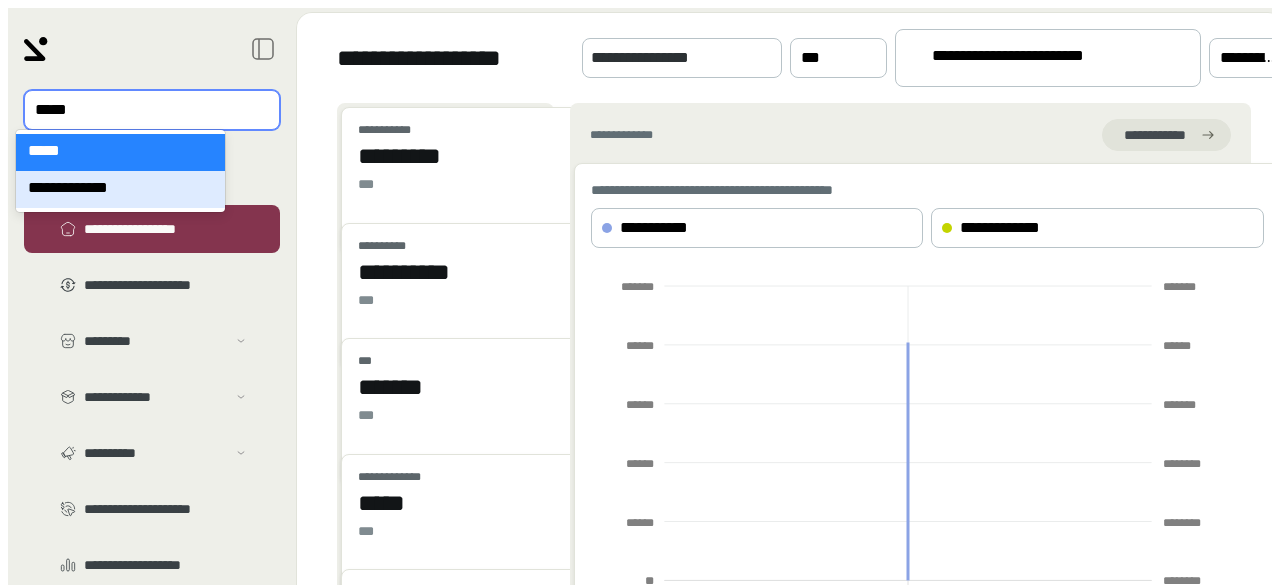 click on "**********" at bounding box center [120, 189] 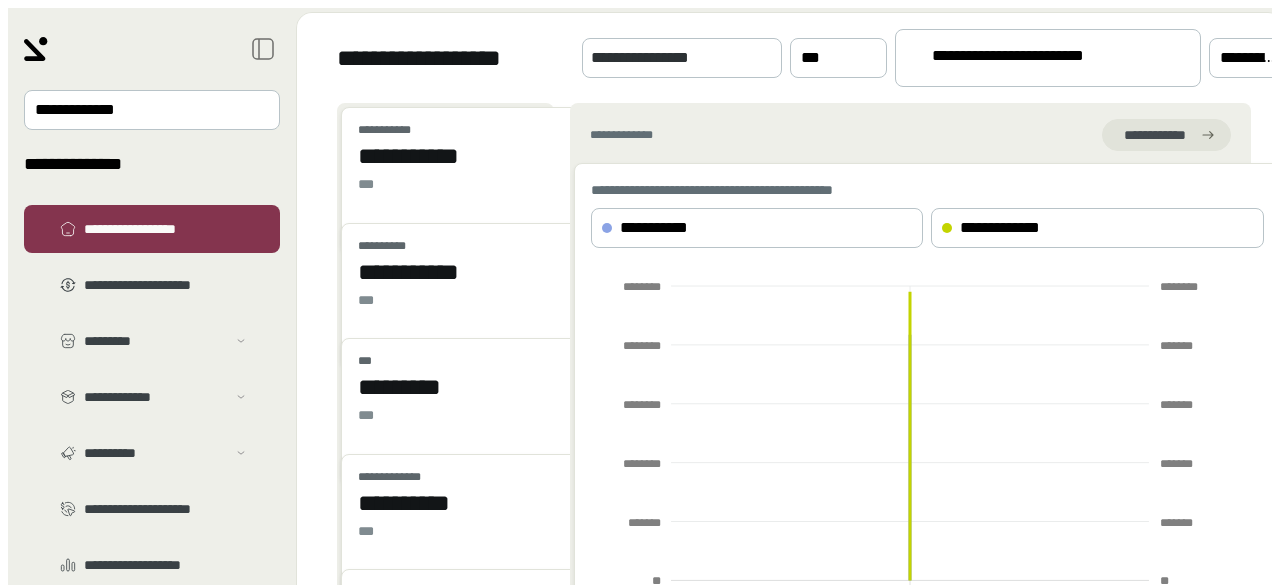click on "**********" at bounding box center (1048, 58) 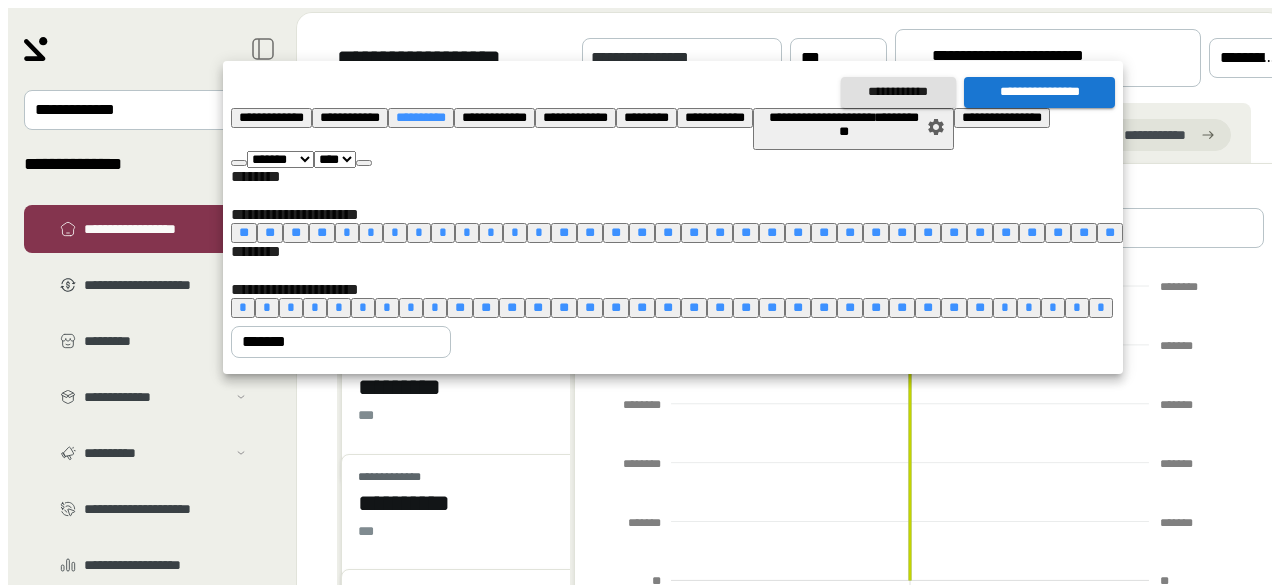 click at bounding box center [364, 163] 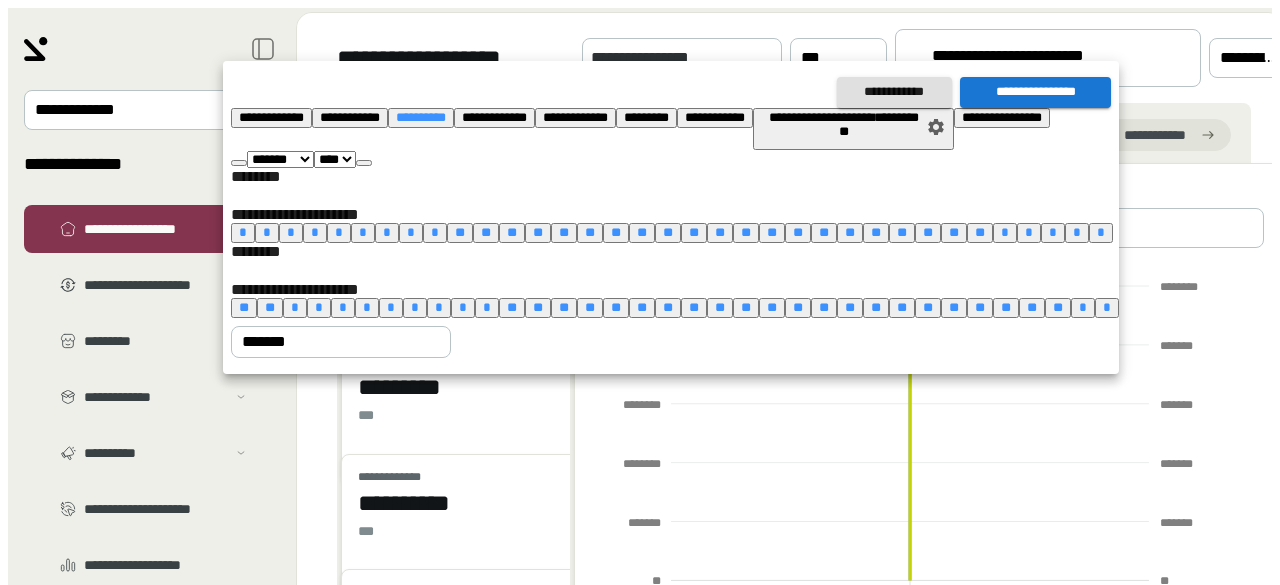 click at bounding box center (364, 163) 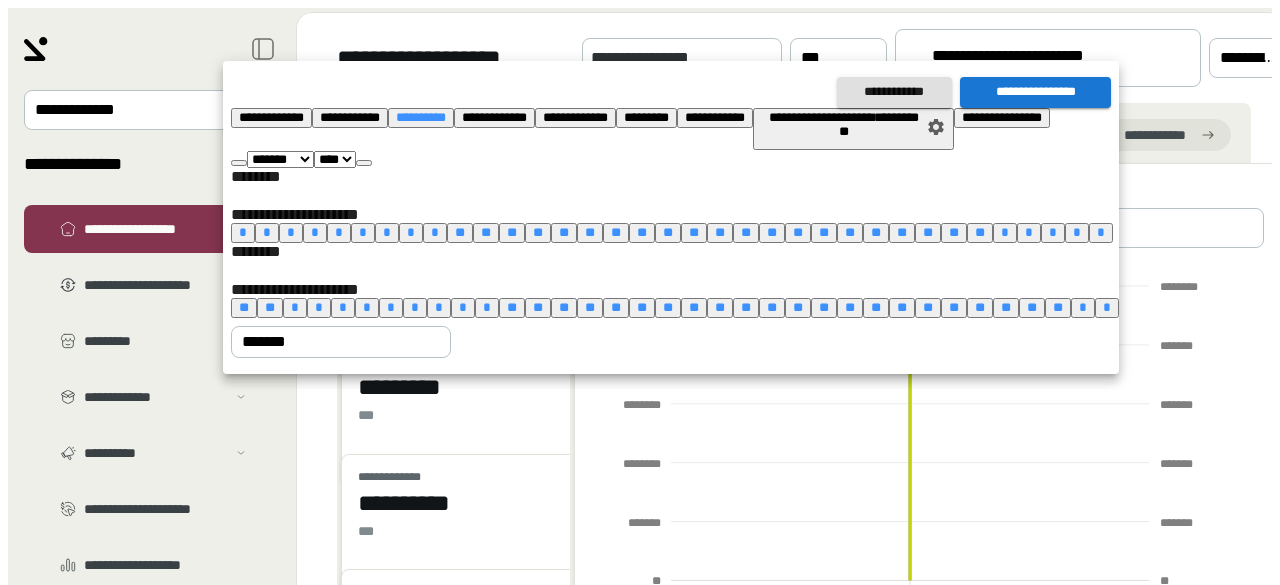click on "*" at bounding box center (463, 307) 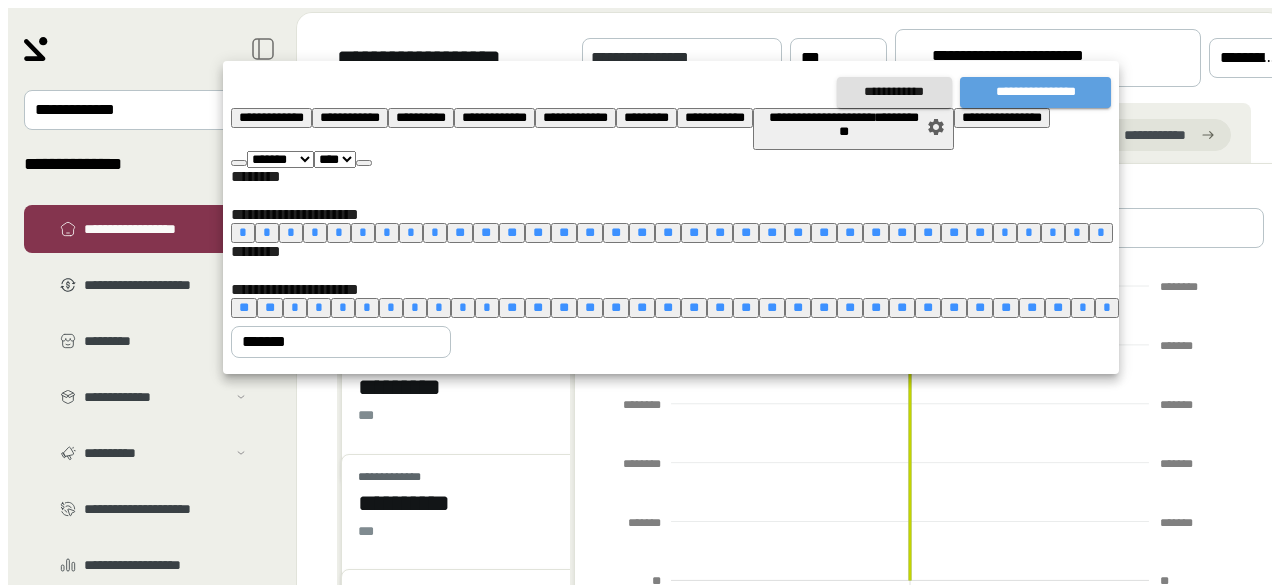 click on "**********" at bounding box center (1035, 92) 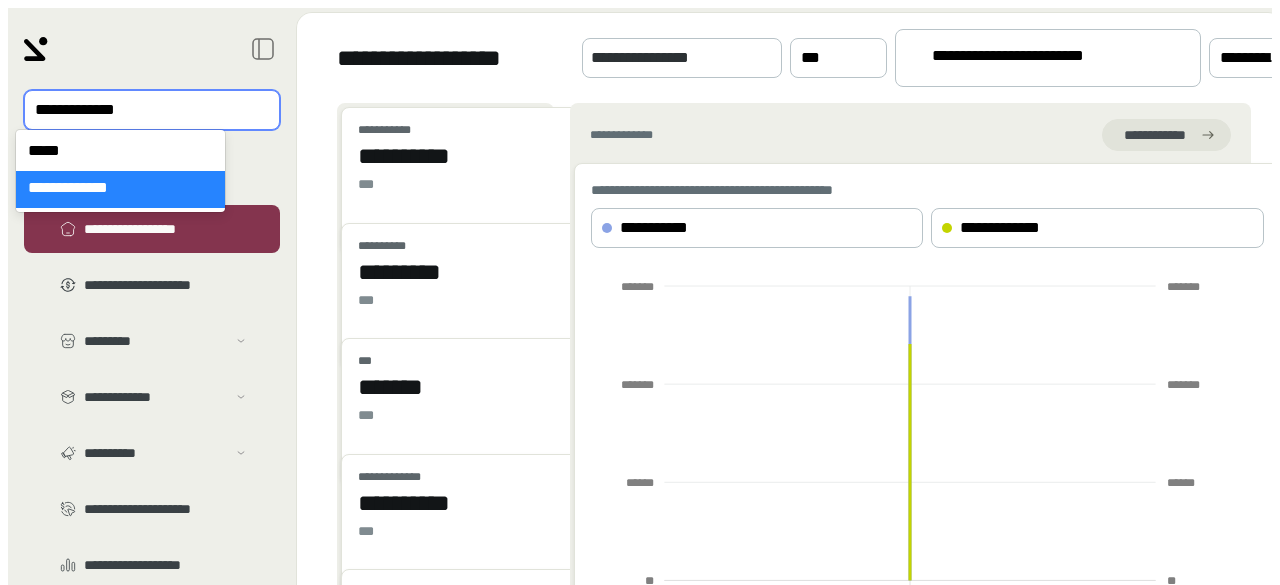 click at bounding box center (138, 110) 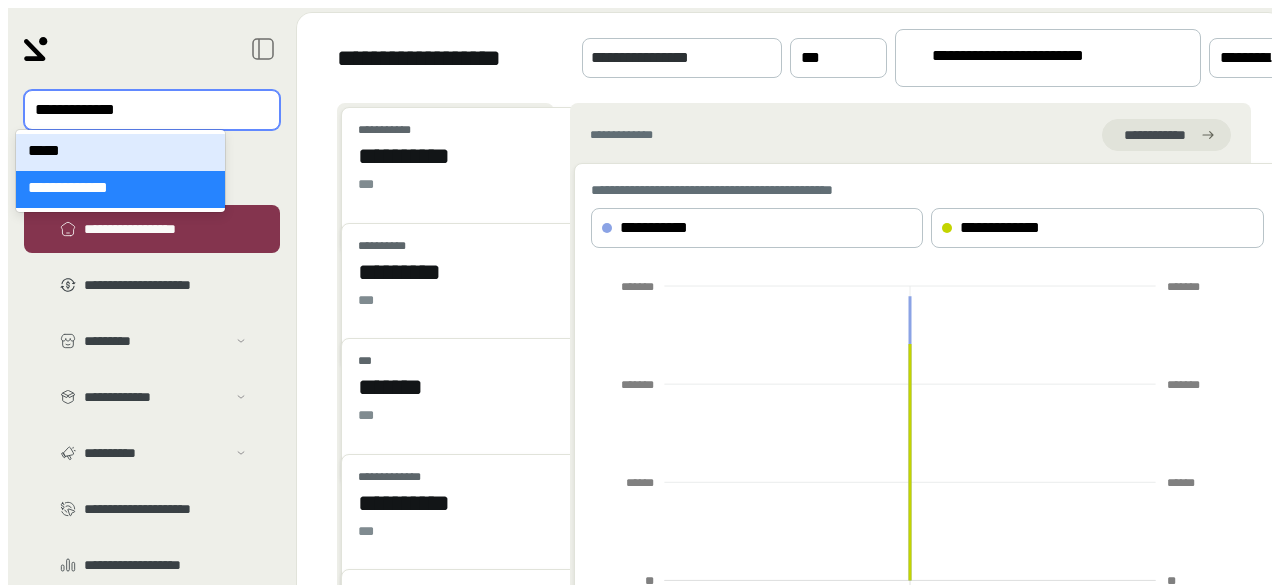 click on "*****" at bounding box center (120, 152) 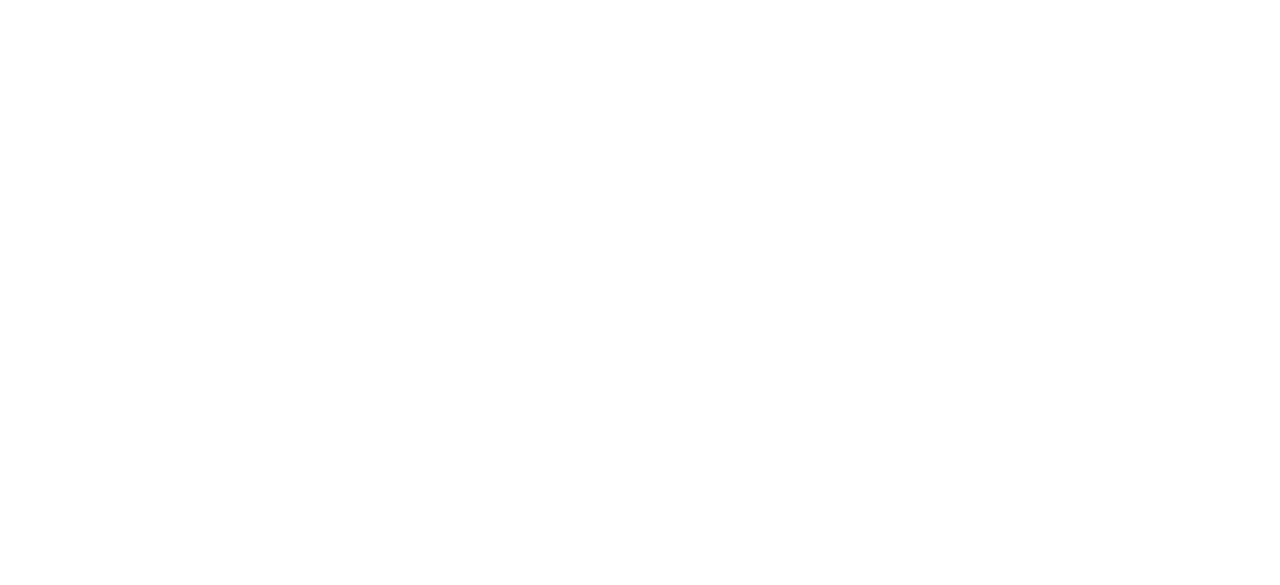 scroll, scrollTop: 0, scrollLeft: 0, axis: both 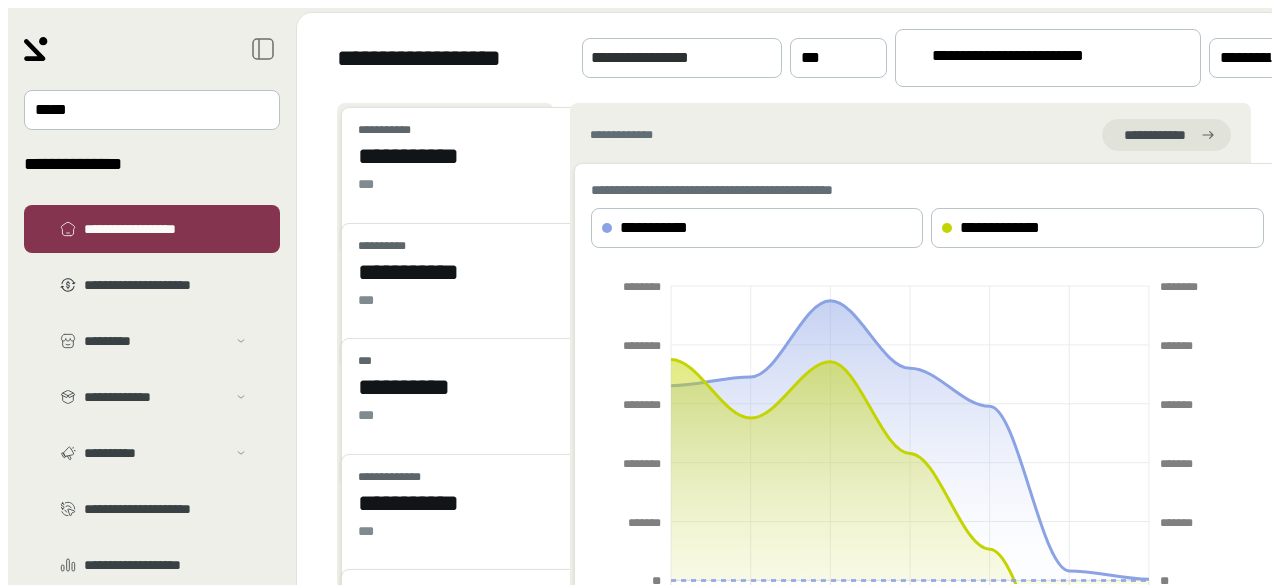 click on "**********" at bounding box center (1026, 59) 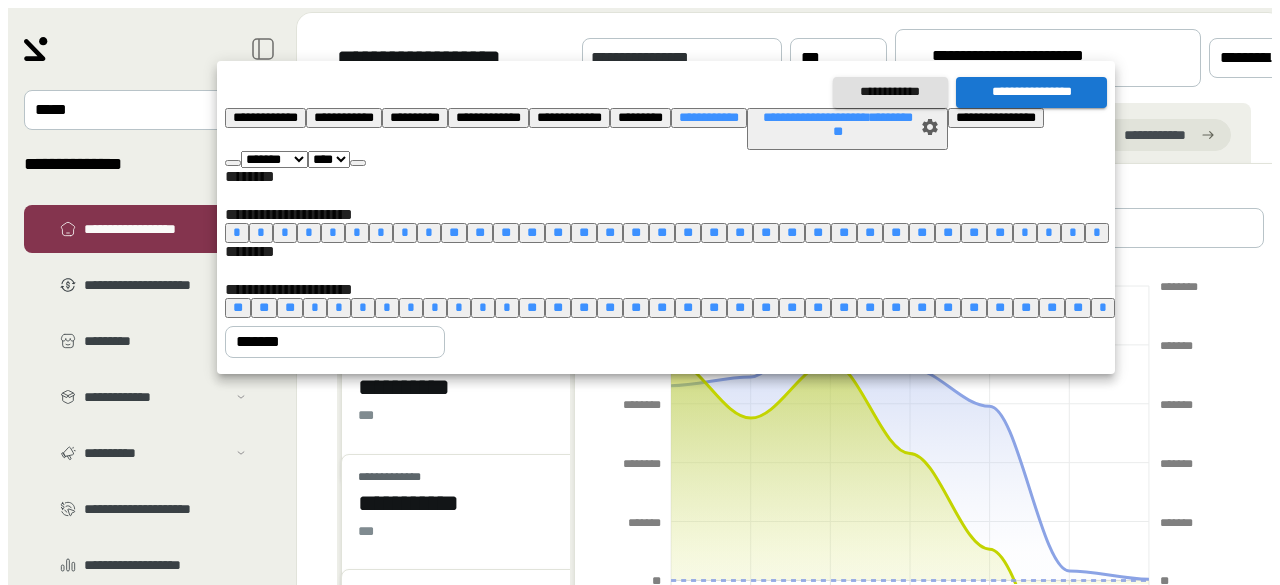 click at bounding box center (358, 163) 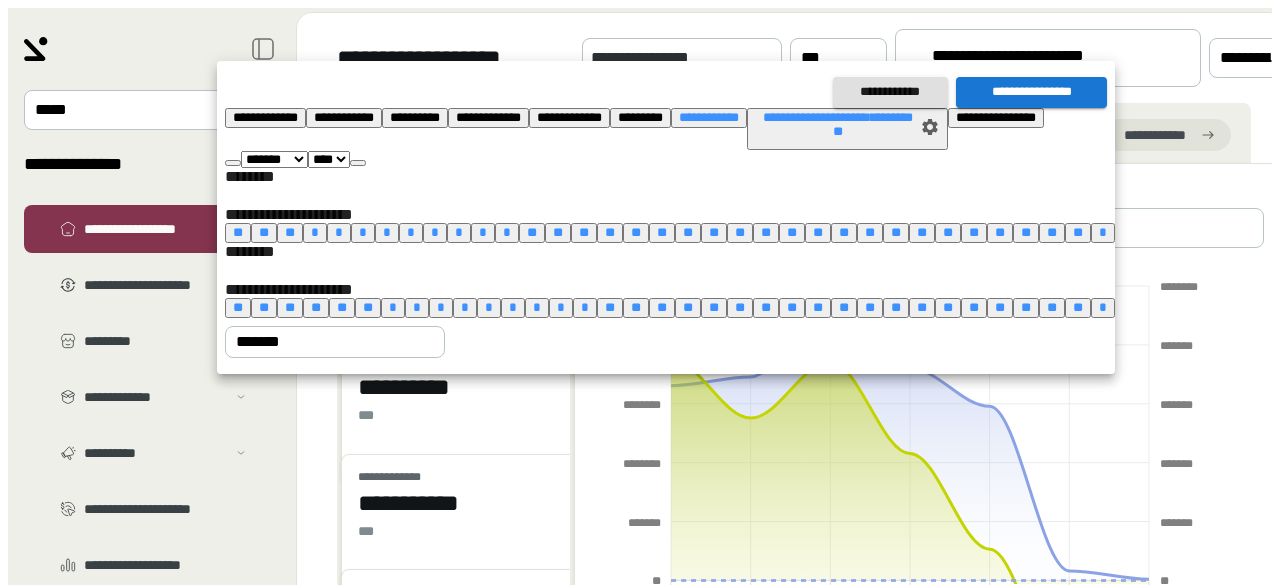 click at bounding box center (358, 163) 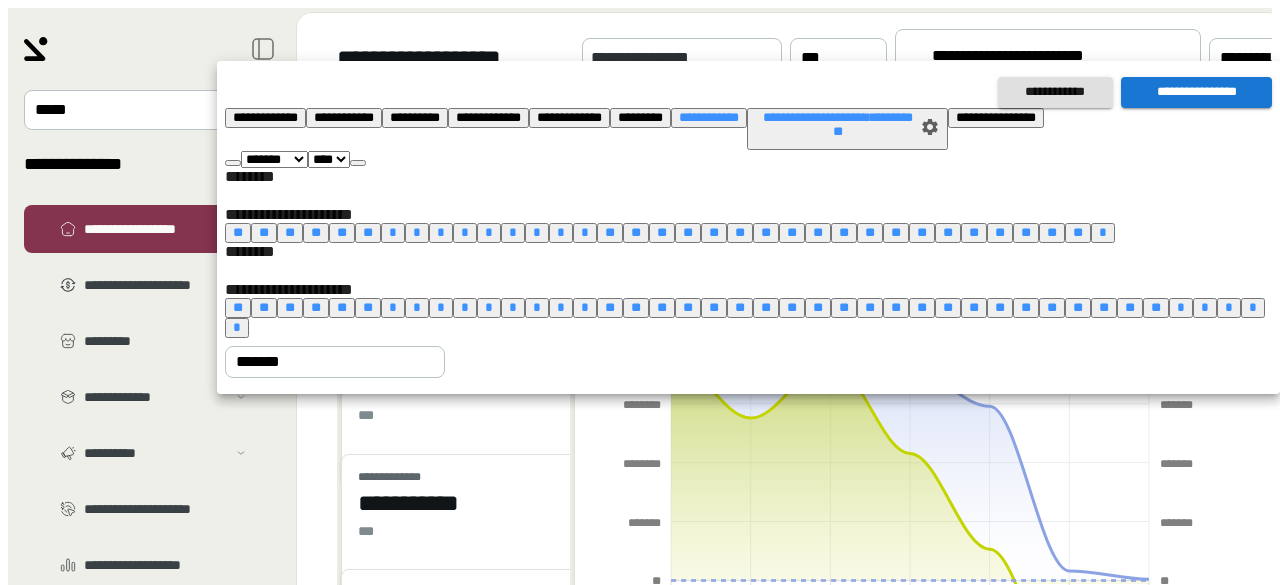 click at bounding box center (358, 163) 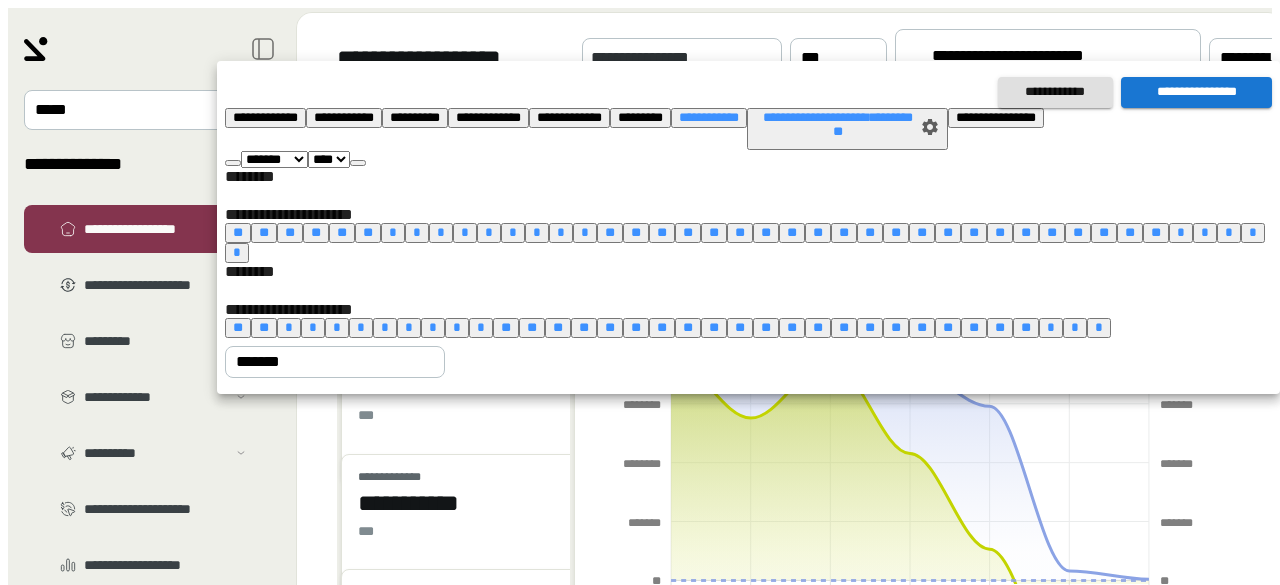 click at bounding box center (358, 163) 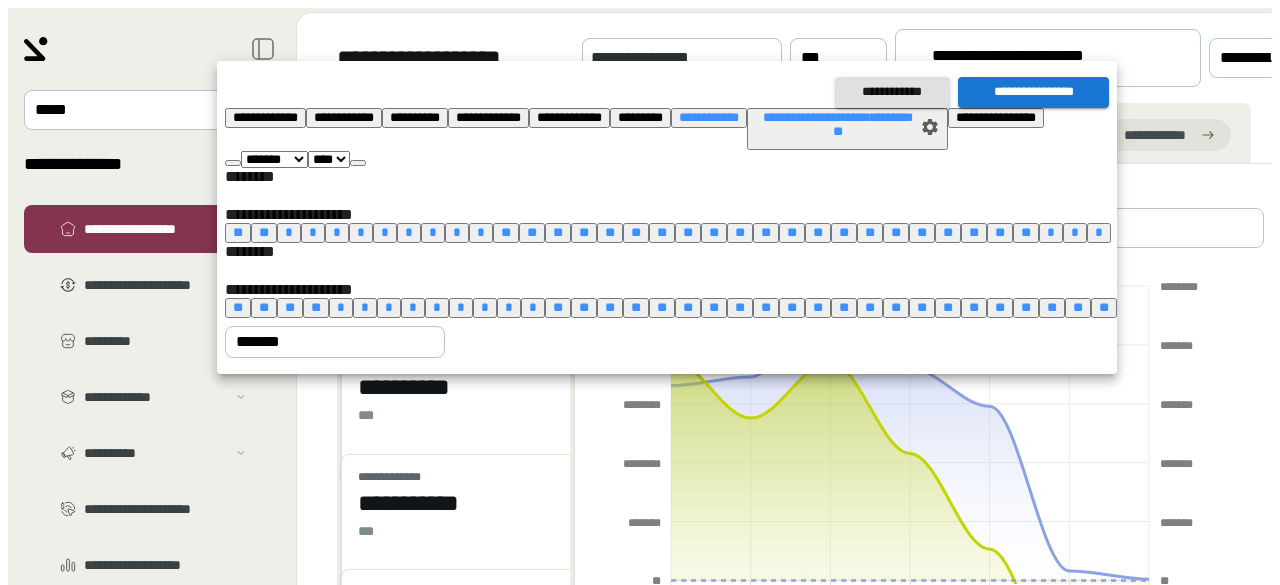 click on "******* ******** ***** ***** *** **** **** ****** ********* ******* ******** ******** **** **** **** **** **** **** **** **** **** **** **** **** **** **** **** **** **** **** **** **** **** **** **** **** **** **** **** **** **** **** **** **** **** **** **** **** **** **** **** **** **** **** **** **** **** **** **** **** **** **** **** **** **** **** **** **** **** **** **** **** **** **** **** **** **** **** **** **** **** **** **** **** **** **** **** **** **** **** **** **** **** **** **** **** **** **** **** **** **** **** **** **** **** **** **** **** **** **** **** **** ****" at bounding box center [671, 159] 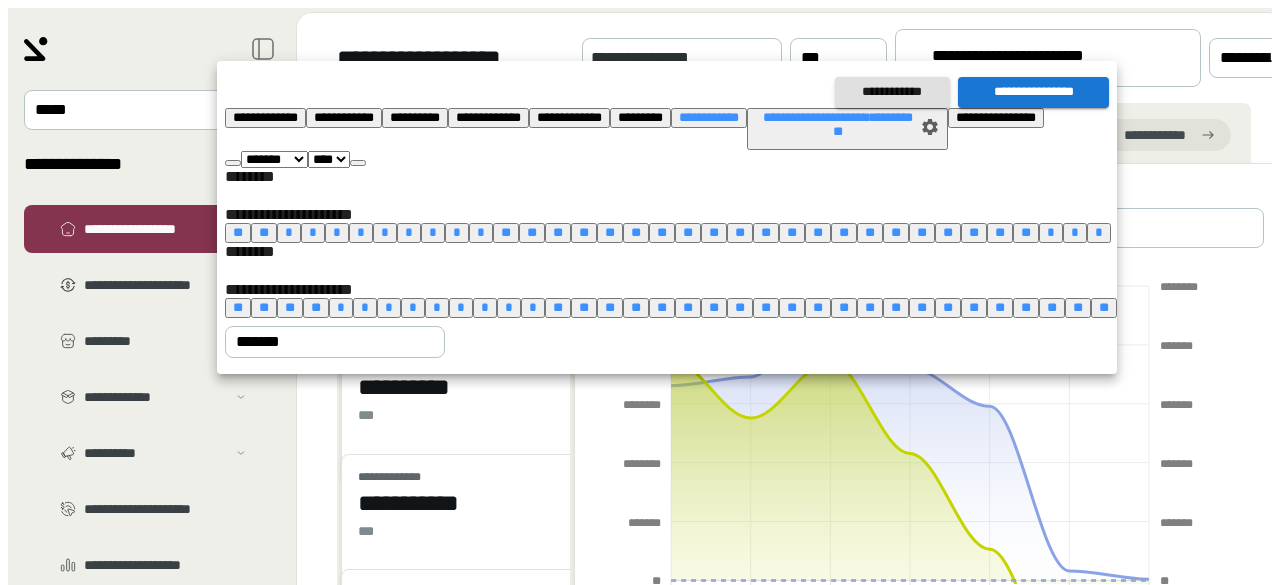 click at bounding box center [358, 163] 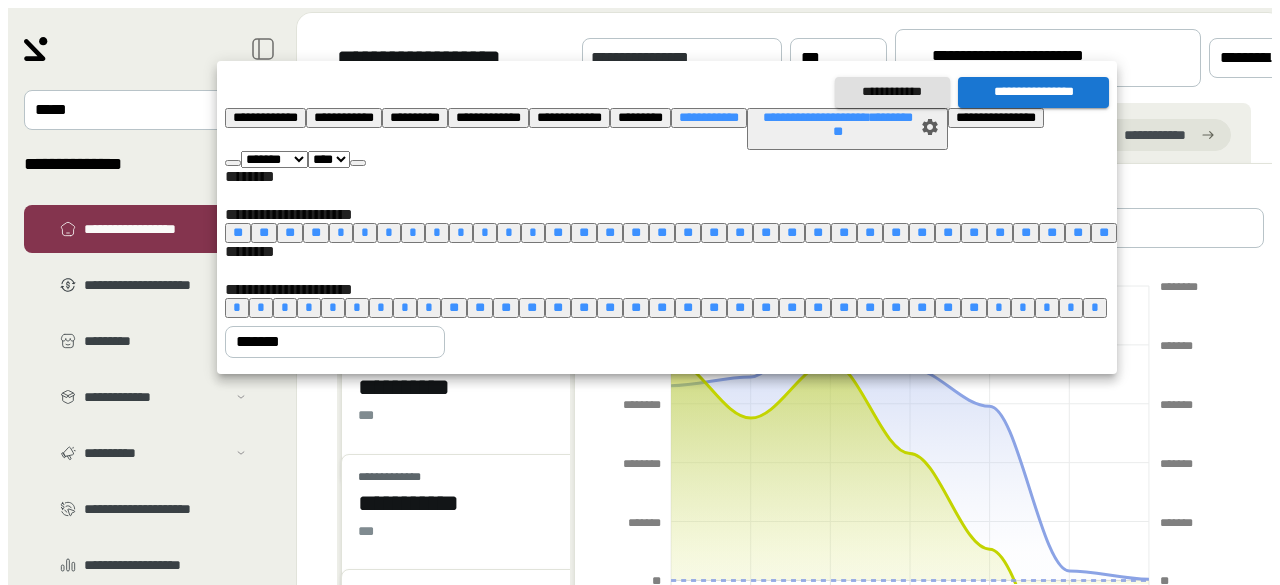 click at bounding box center [358, 163] 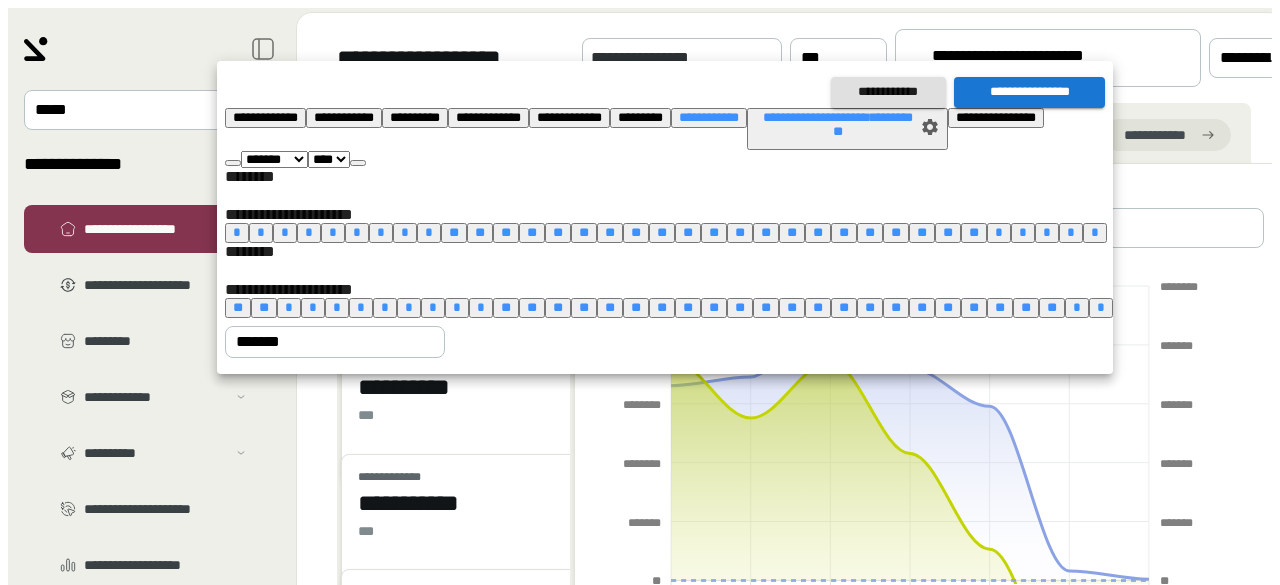 click on "*" at bounding box center (457, 307) 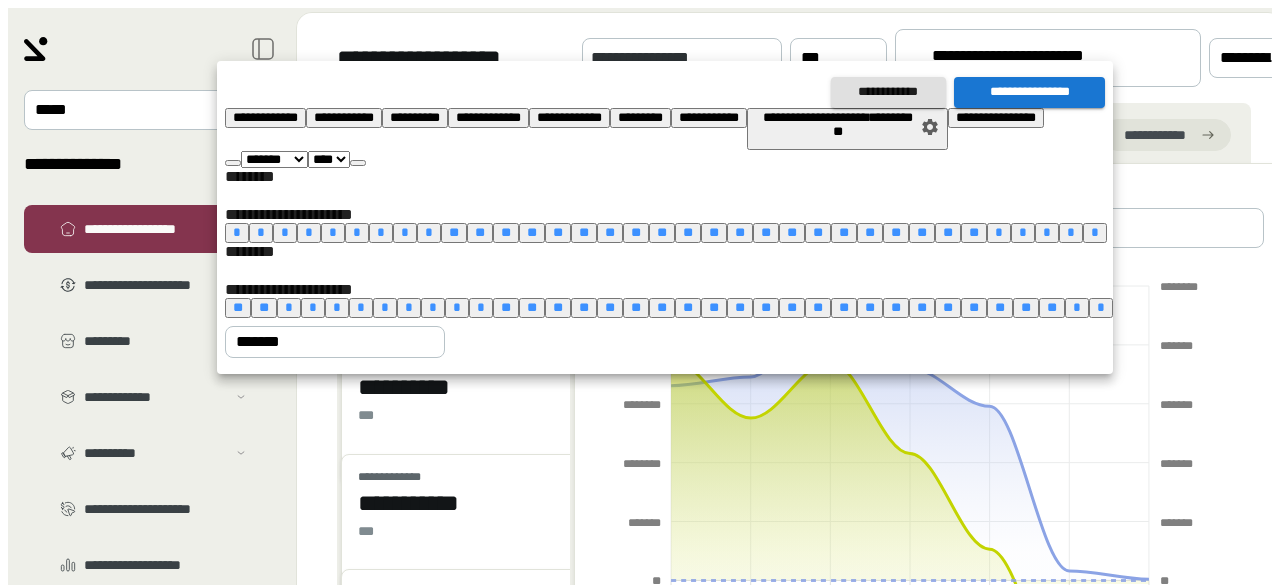 click on "*" at bounding box center (457, 307) 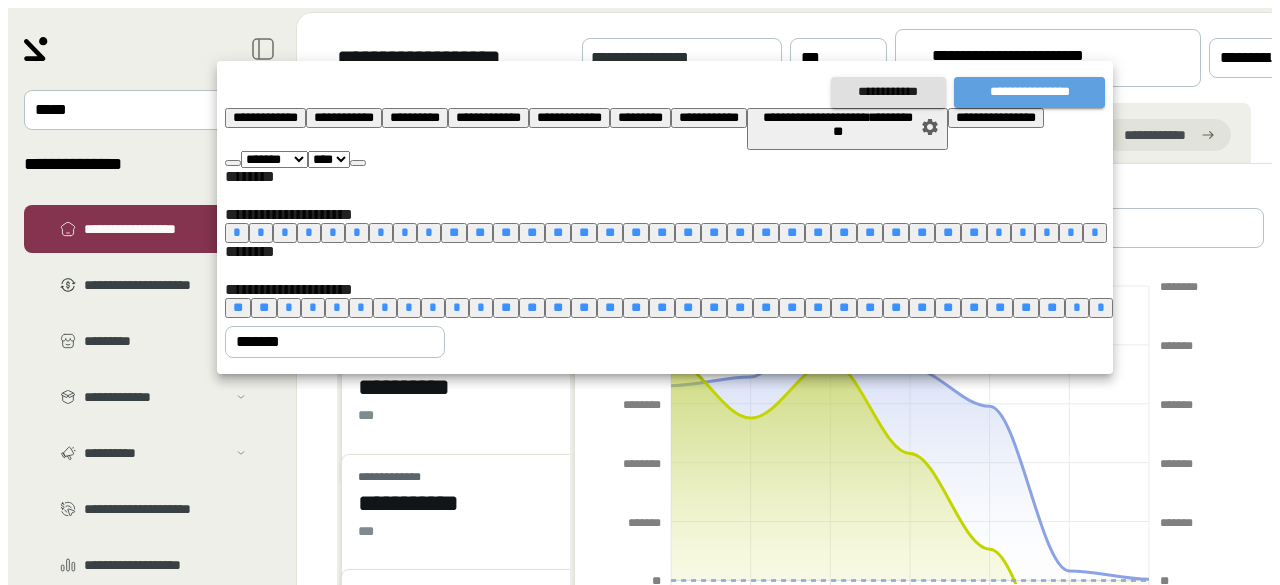 click on "**********" at bounding box center [1029, 92] 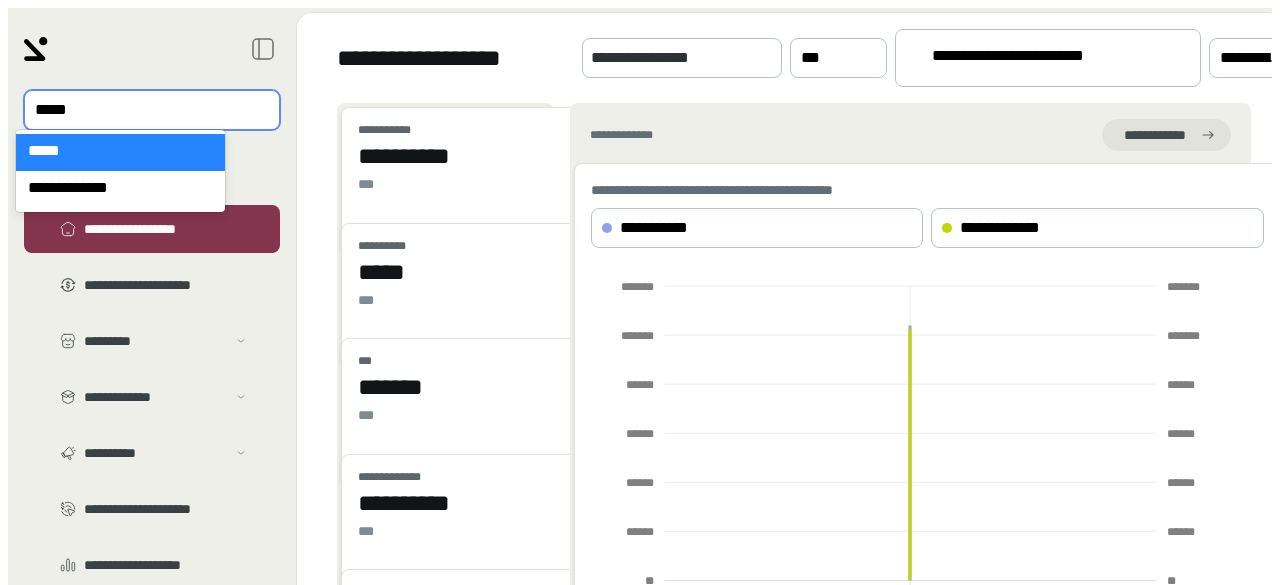 click at bounding box center (138, 110) 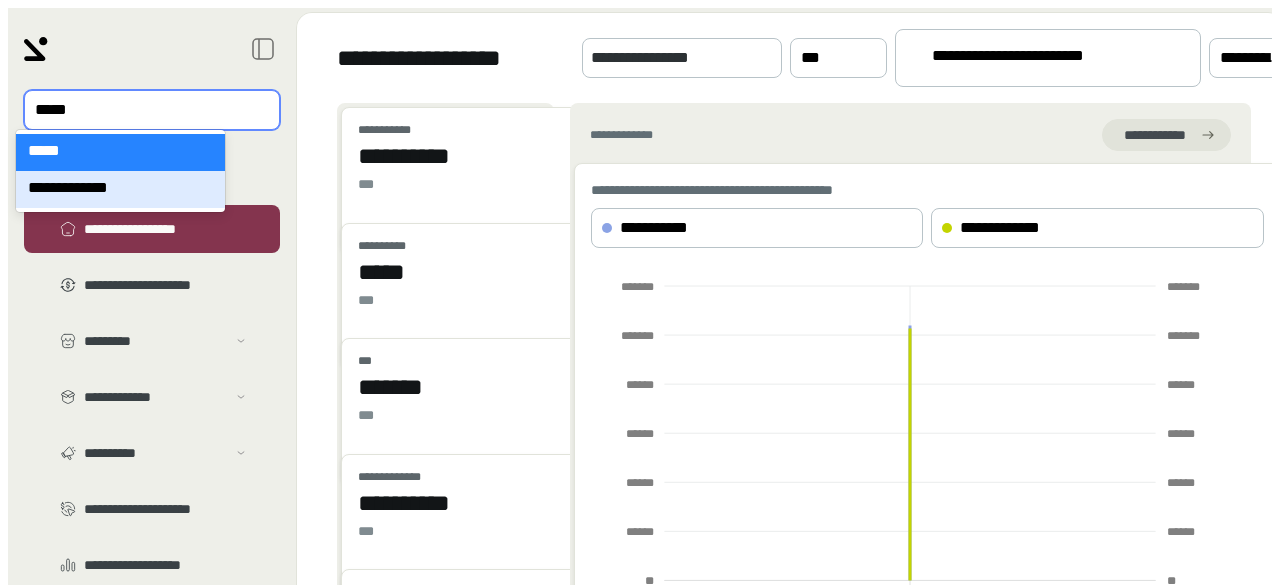 click on "**********" at bounding box center (120, 189) 